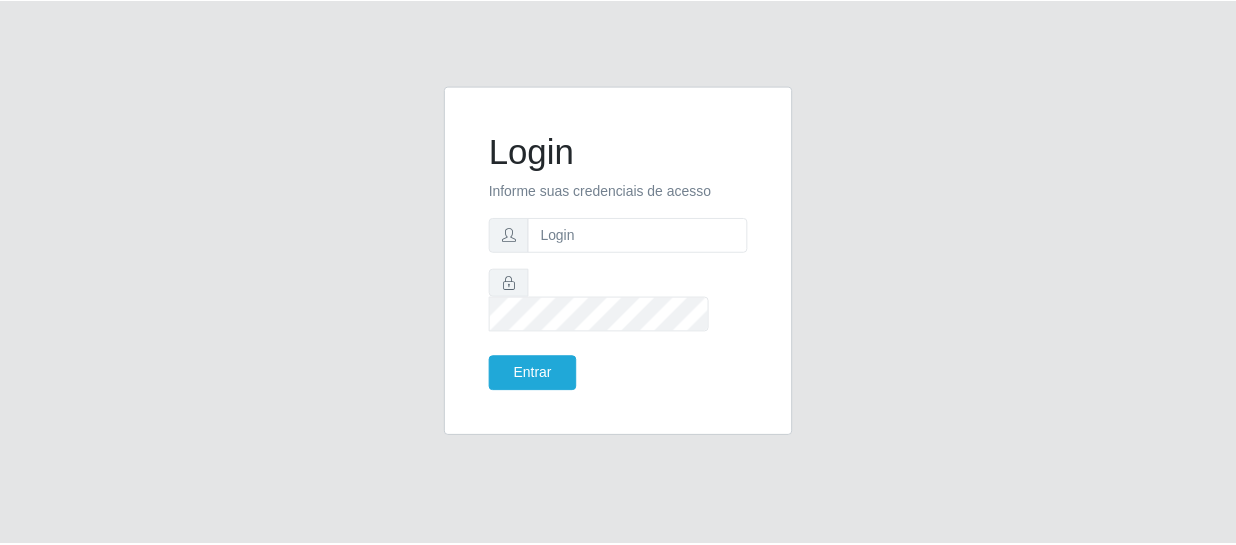 scroll, scrollTop: 0, scrollLeft: 0, axis: both 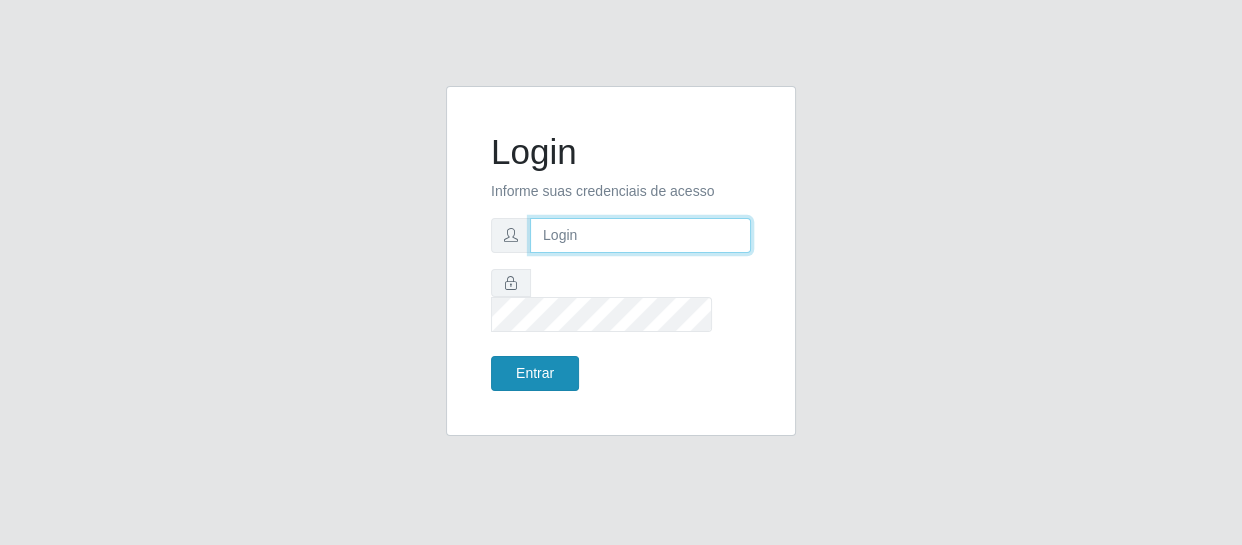 type on "[EMAIL]" 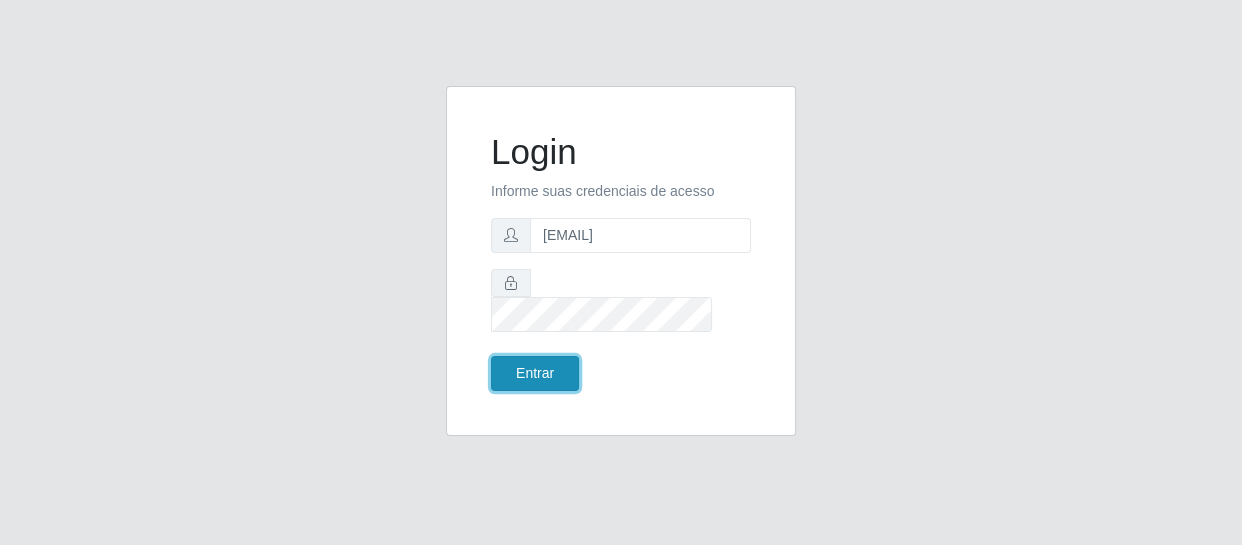 click on "Entrar" at bounding box center (535, 373) 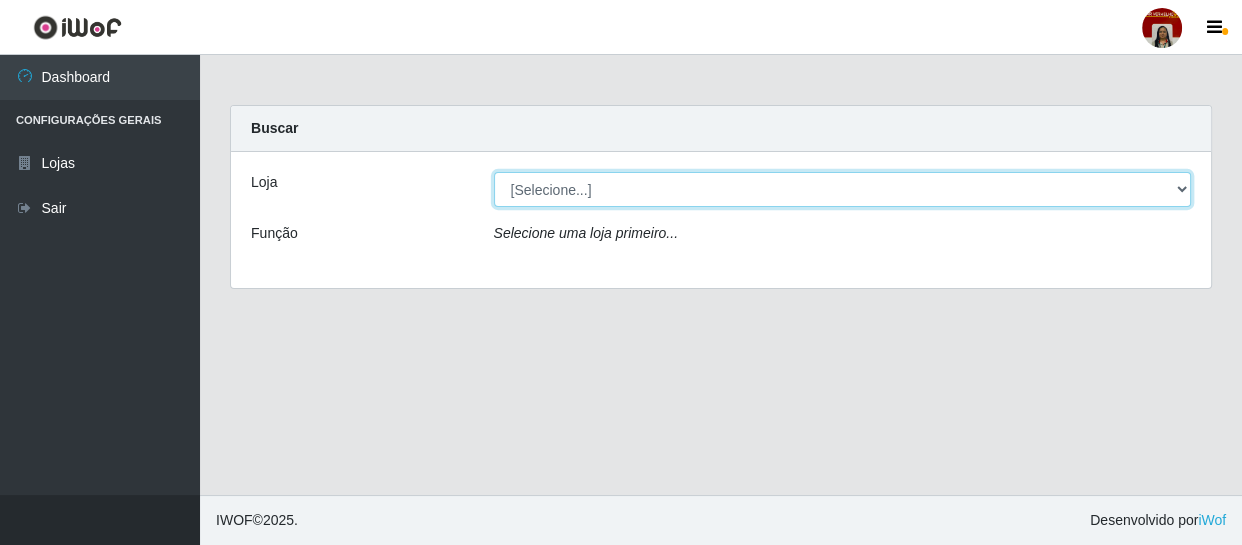 click on "[Selecione...] Mar Vermelho - Loja 04" at bounding box center (843, 189) 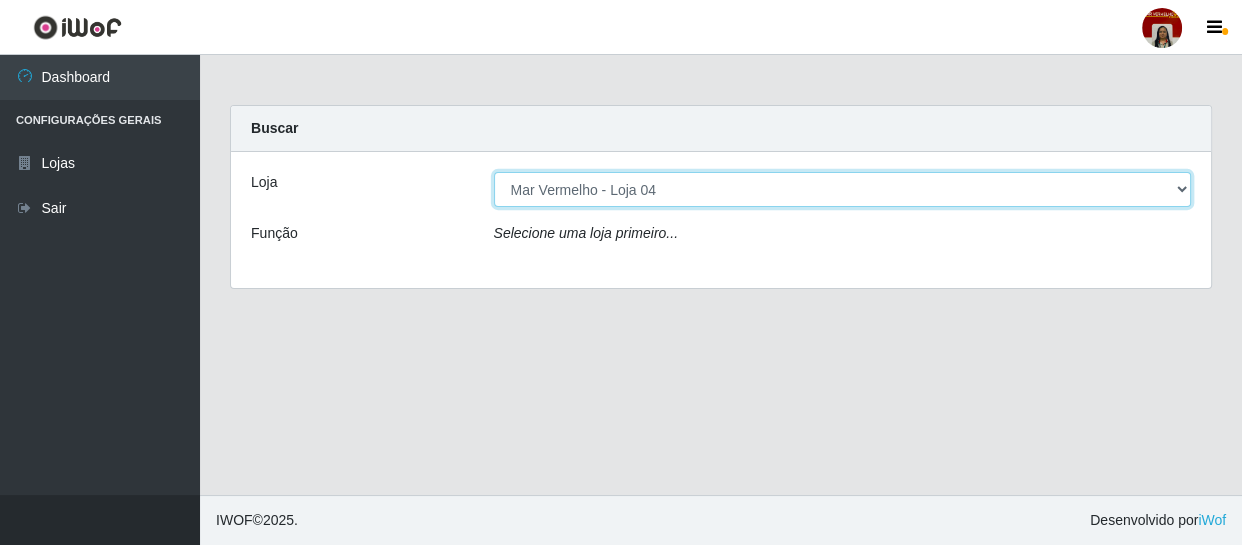 click on "[Selecione...] Mar Vermelho - Loja 04" at bounding box center (843, 189) 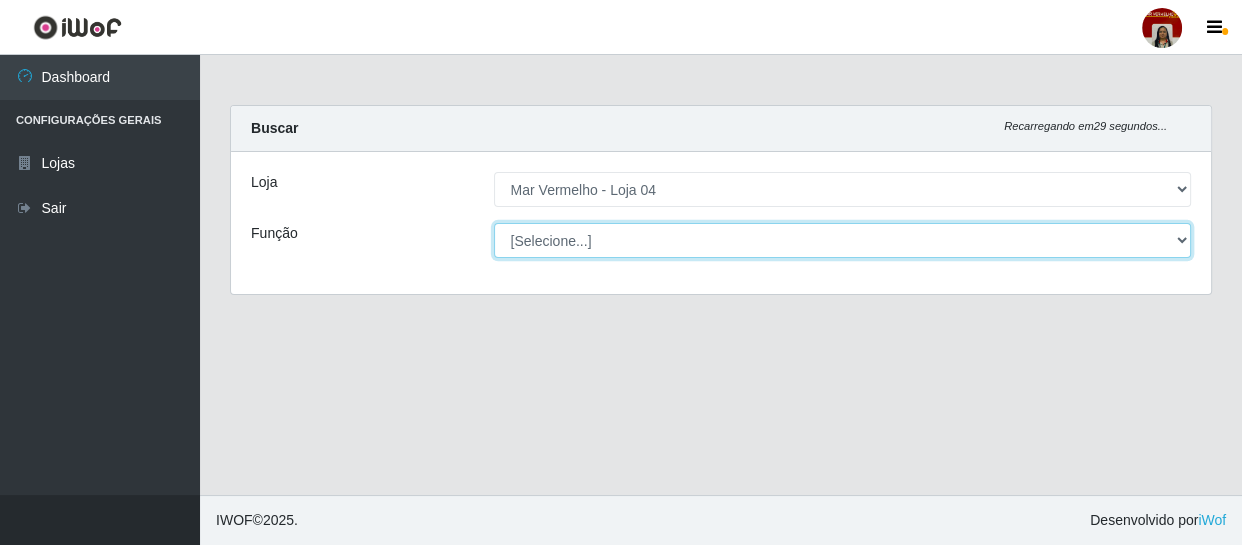 click on "[Selecione...] ASG ASG + ASG ++ Auxiliar de Depósito  Auxiliar de Depósito + Auxiliar de Depósito ++ Auxiliar de Estacionamento Auxiliar de Estacionamento + Auxiliar de Estacionamento ++ Balconista de Frios Balconista de Frios + Balconista de Padaria  Balconista de Padaria + Embalador Embalador + Embalador ++ Operador de Caixa Operador de Caixa + Operador de Caixa ++ Repositor  Repositor + Repositor ++ Repositor de Frios Repositor de Frios + Repositor de Frios ++ Repositor de Hortifruti Repositor de Hortifruti + Repositor de Hortifruti ++" at bounding box center [843, 240] 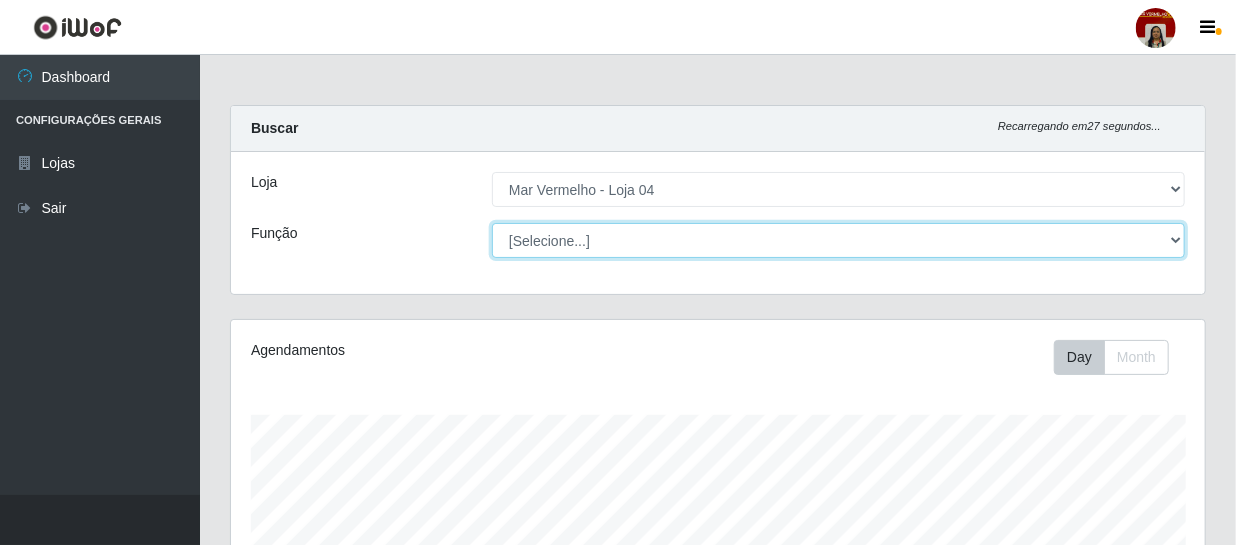 scroll, scrollTop: 999585, scrollLeft: 999025, axis: both 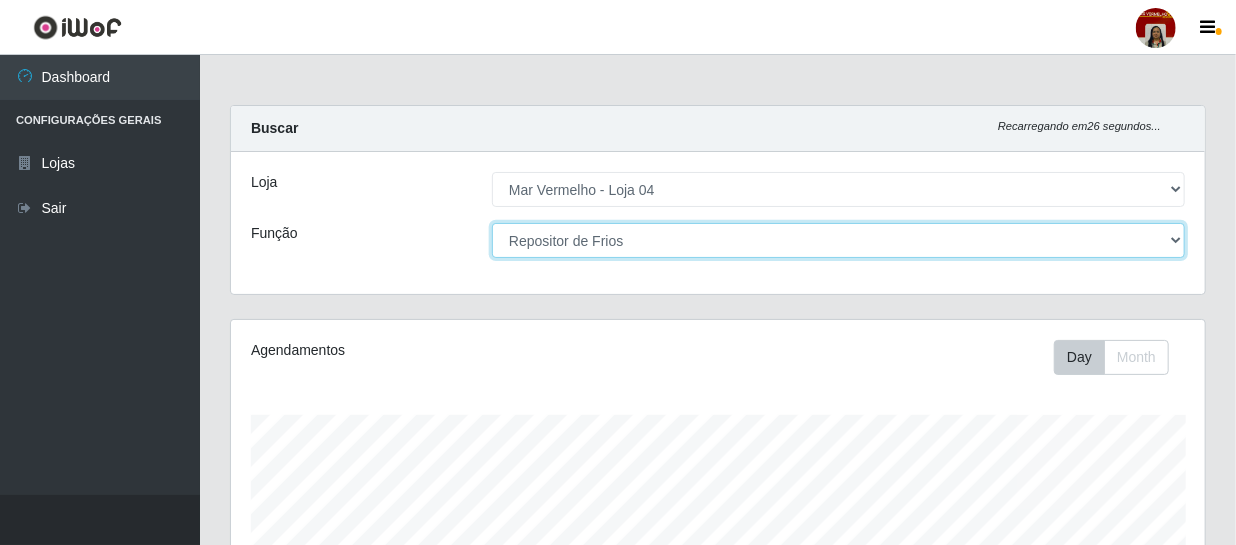 click on "[Selecione...] ASG ASG + ASG ++ Auxiliar de Depósito  Auxiliar de Depósito + Auxiliar de Depósito ++ Auxiliar de Estacionamento Auxiliar de Estacionamento + Auxiliar de Estacionamento ++ Balconista de Frios Balconista de Frios + Balconista de Padaria  Balconista de Padaria + Embalador Embalador + Embalador ++ Operador de Caixa Operador de Caixa + Operador de Caixa ++ Repositor  Repositor + Repositor ++ Repositor de Frios Repositor de Frios + Repositor de Frios ++ Repositor de Hortifruti Repositor de Hortifruti + Repositor de Hortifruti ++" at bounding box center [838, 240] 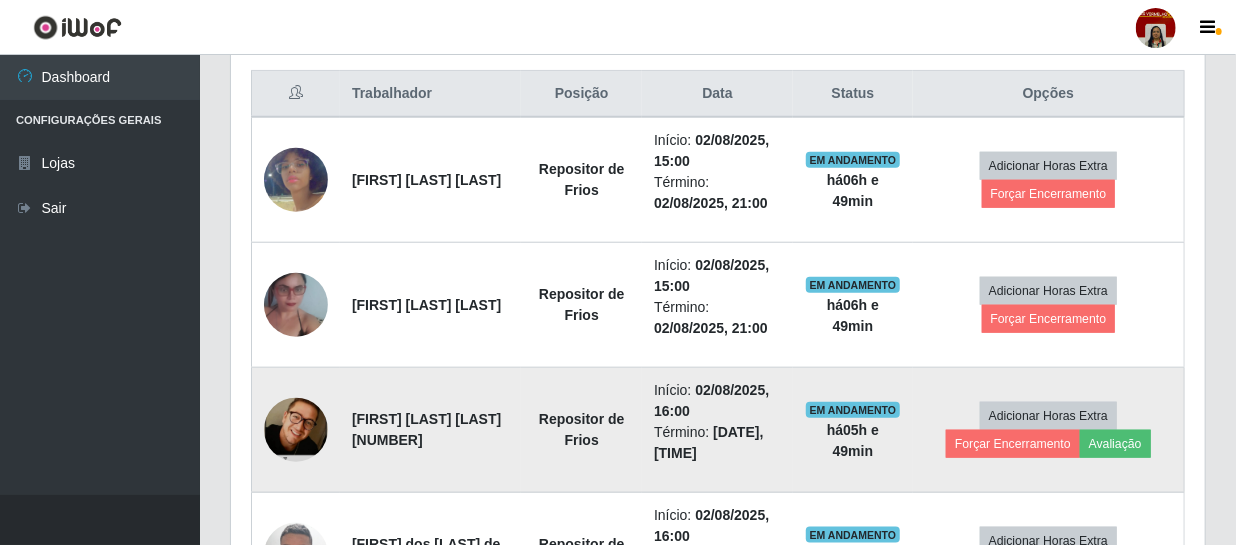 scroll, scrollTop: 727, scrollLeft: 0, axis: vertical 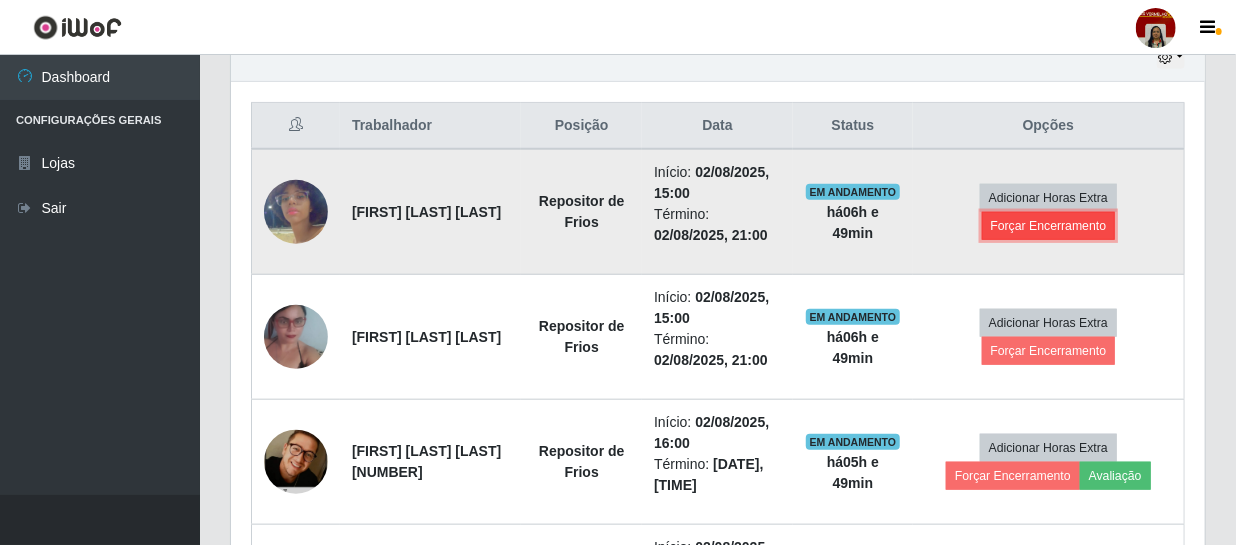 click on "Forçar Encerramento" at bounding box center (1049, 226) 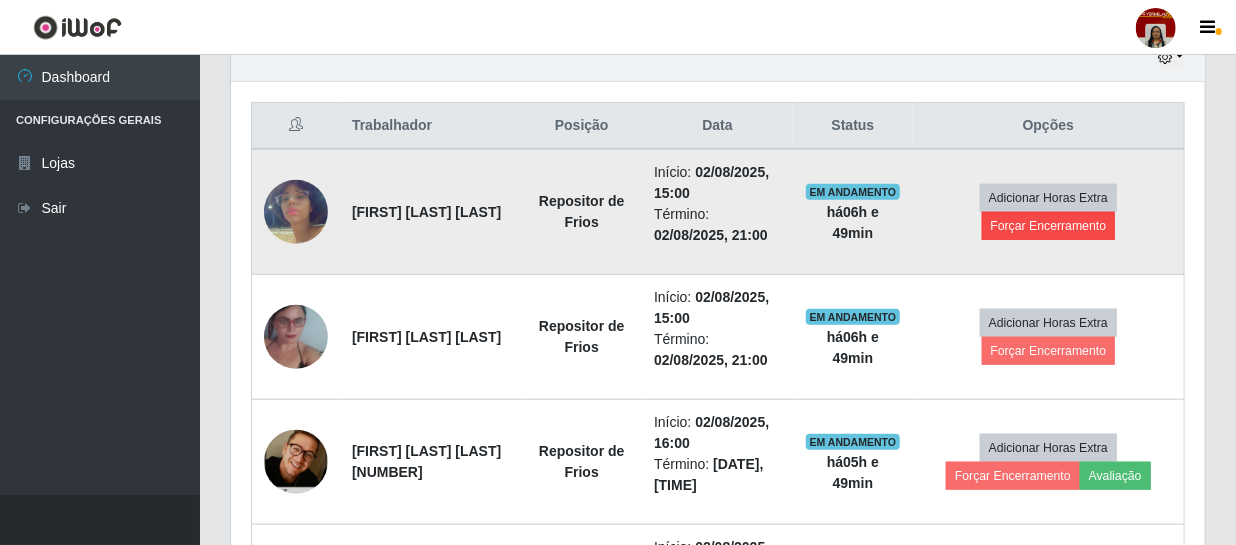 scroll, scrollTop: 999585, scrollLeft: 999033, axis: both 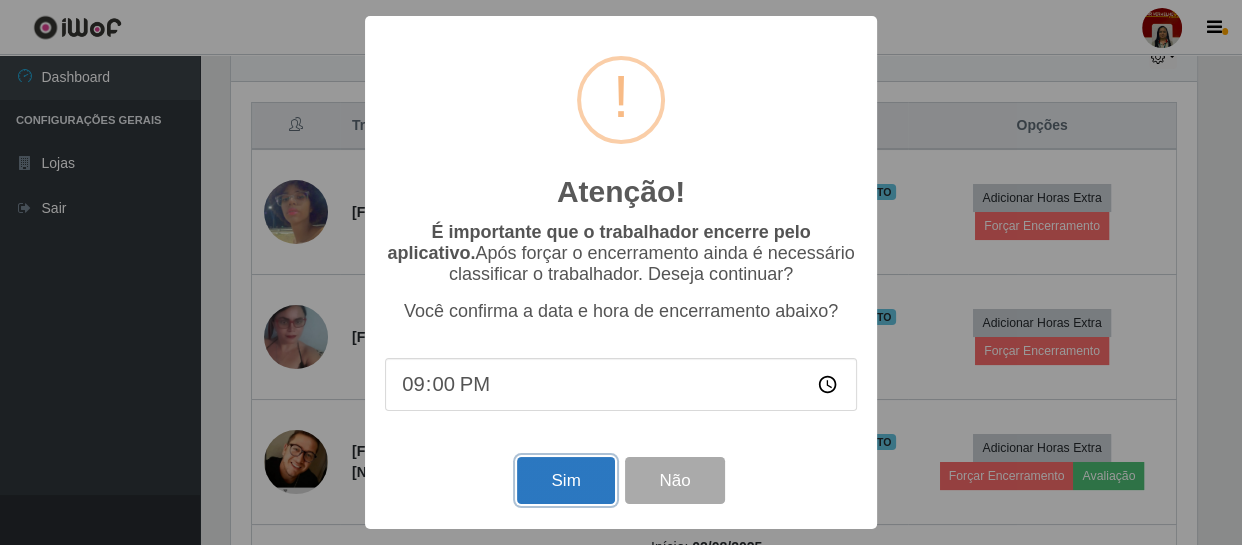 click on "Sim" at bounding box center [565, 480] 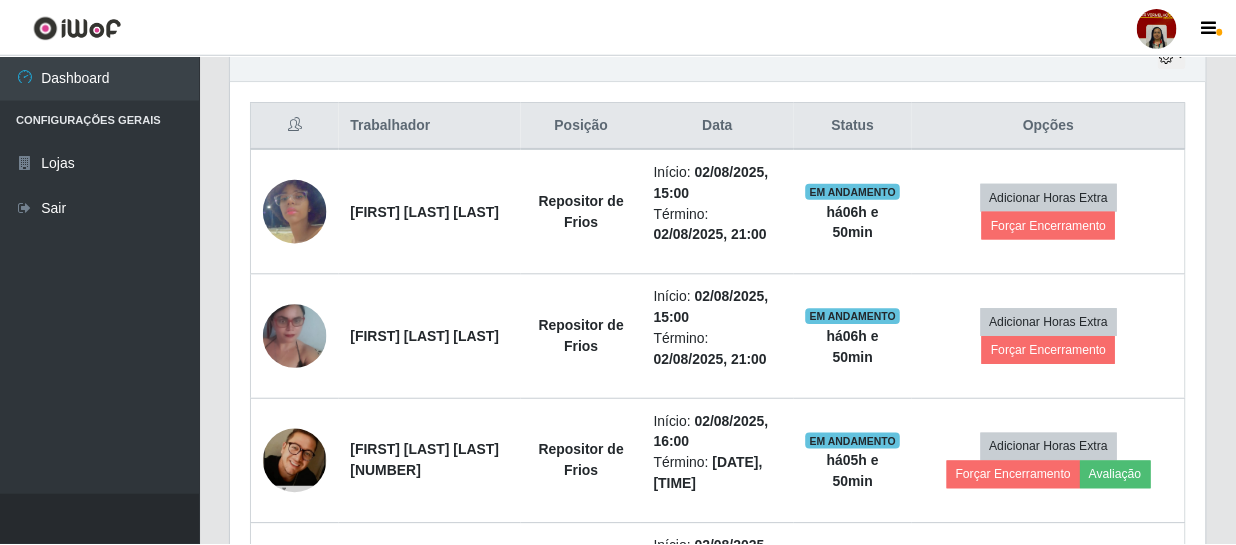 scroll, scrollTop: 999585, scrollLeft: 999025, axis: both 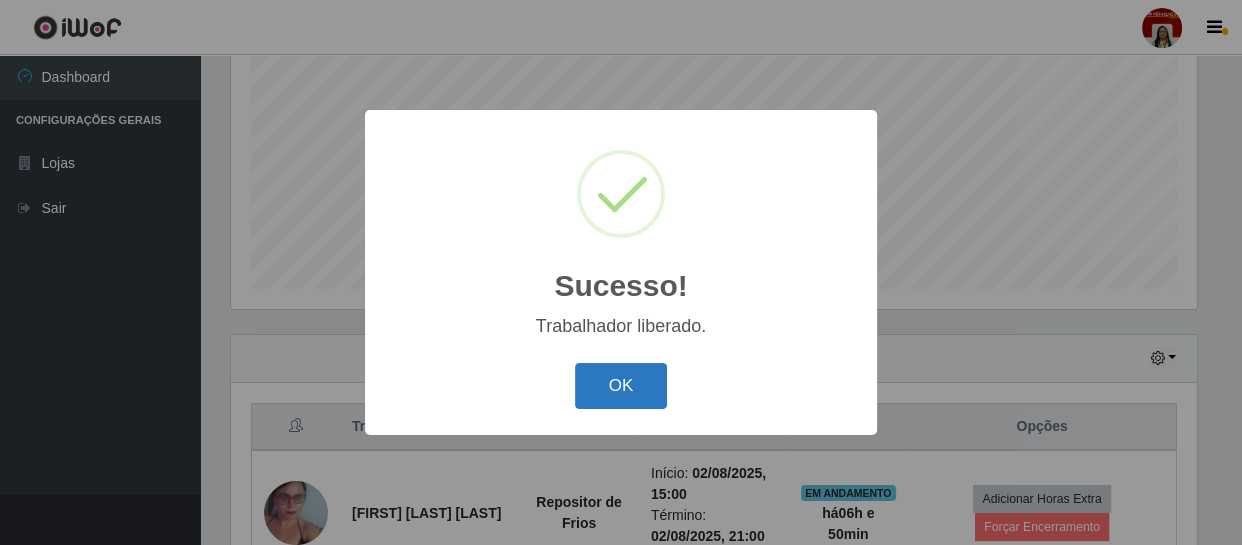 click on "OK" at bounding box center [621, 386] 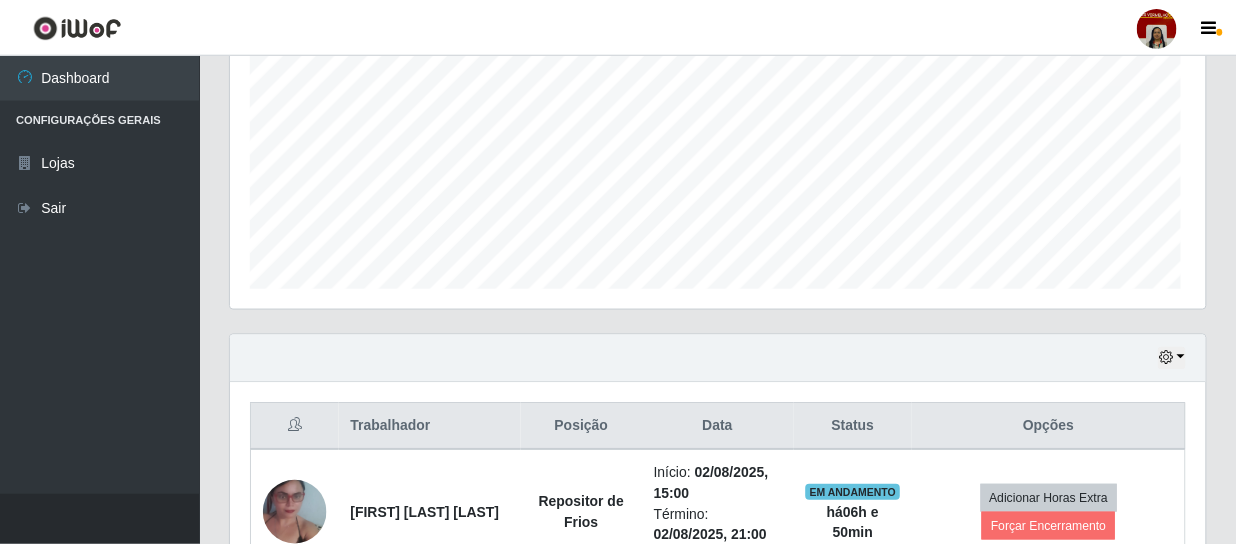 scroll, scrollTop: 999585, scrollLeft: 999025, axis: both 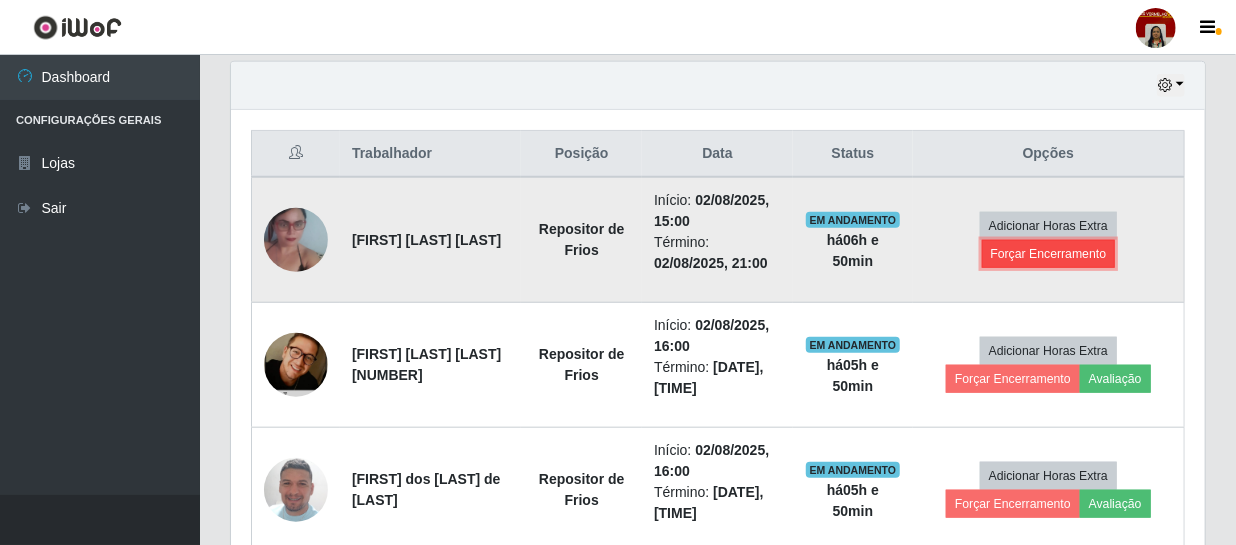 click on "Forçar Encerramento" at bounding box center [1049, 254] 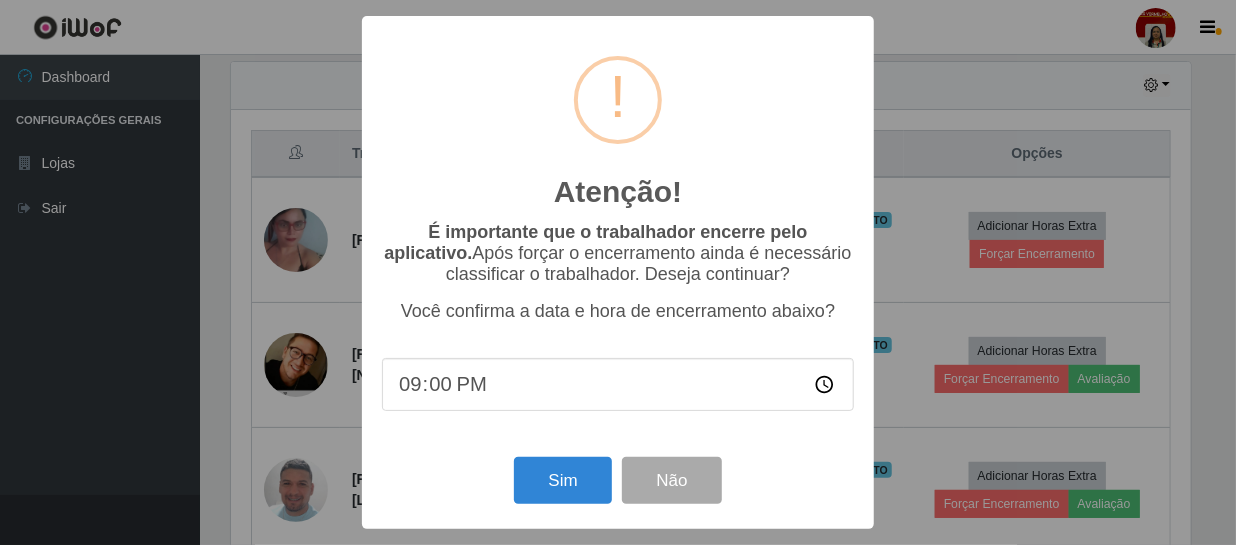 scroll, scrollTop: 999585, scrollLeft: 999033, axis: both 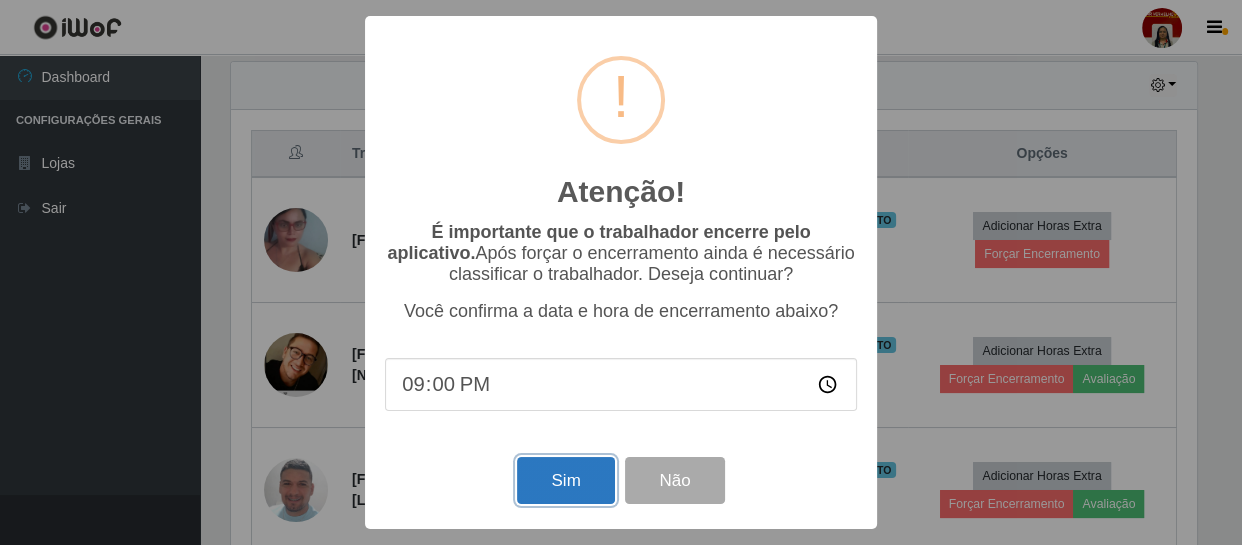 click on "Sim" at bounding box center [565, 480] 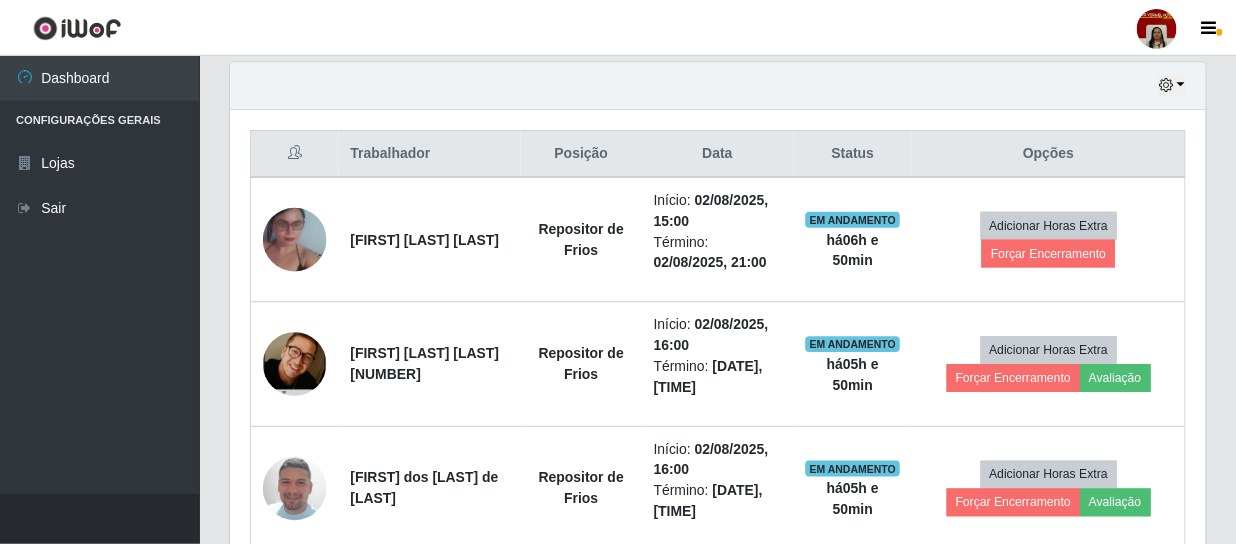 scroll, scrollTop: 999585, scrollLeft: 999025, axis: both 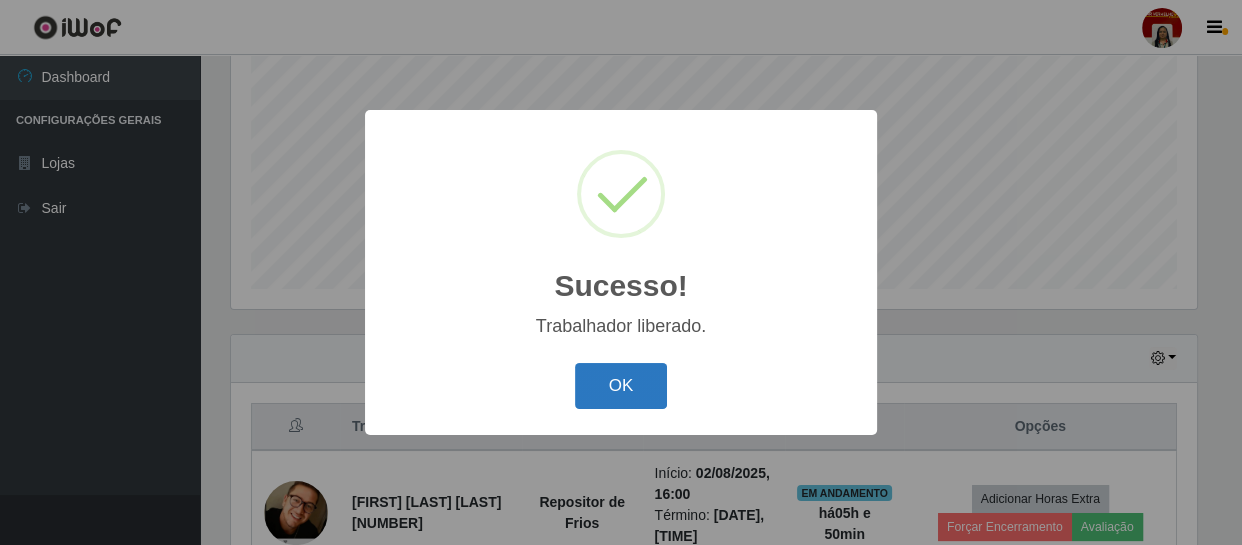 click on "OK" at bounding box center (621, 386) 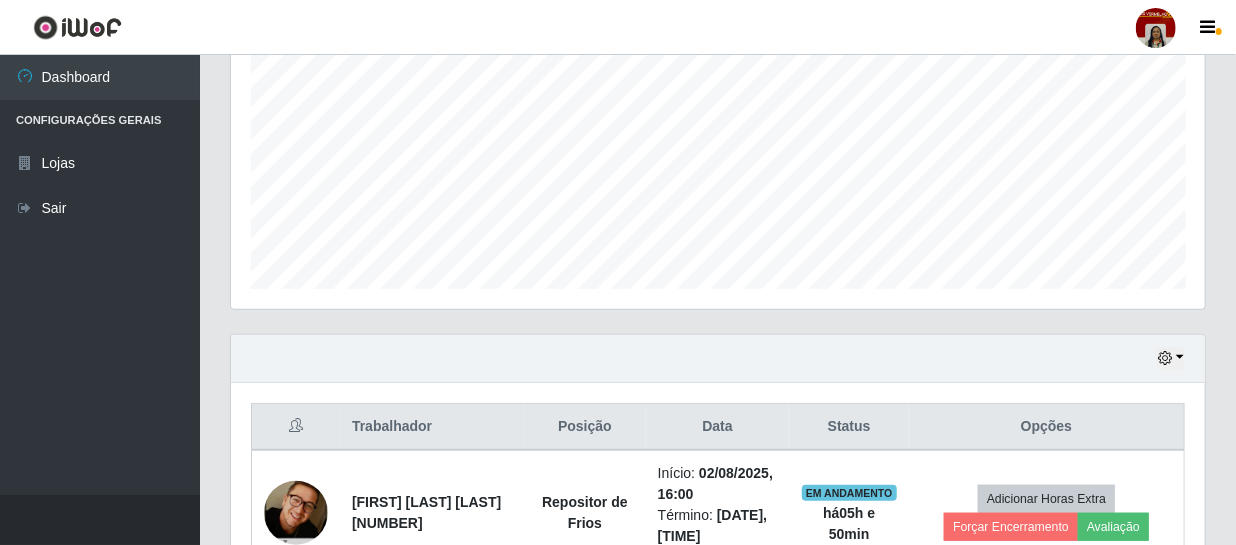 scroll, scrollTop: 999585, scrollLeft: 999025, axis: both 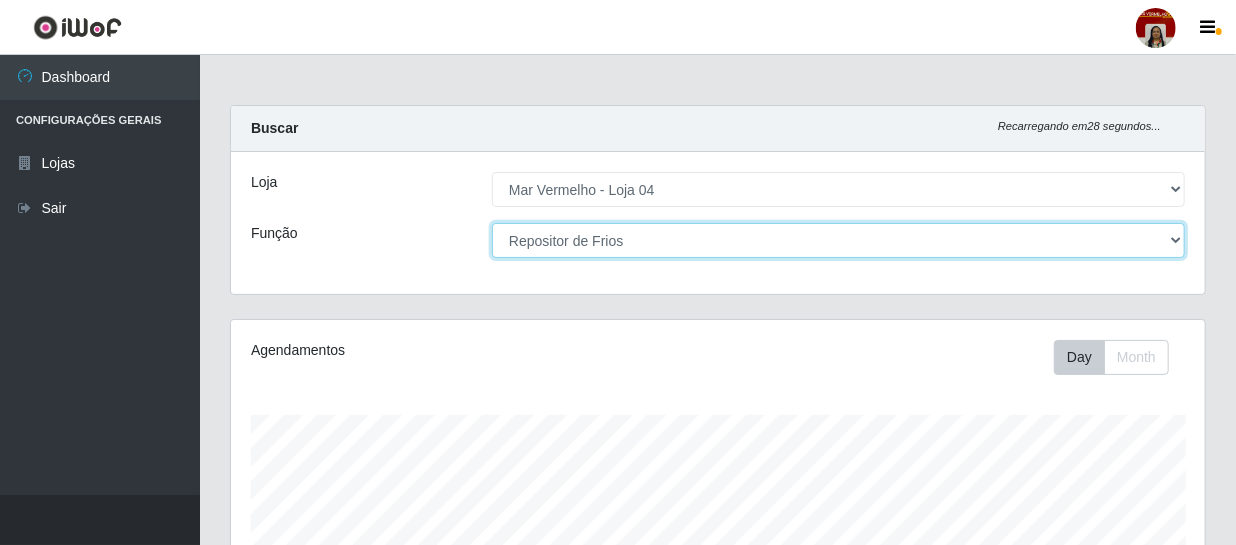 click on "[Selecione...] ASG ASG + ASG ++ Auxiliar de Depósito  Auxiliar de Depósito + Auxiliar de Depósito ++ Auxiliar de Estacionamento Auxiliar de Estacionamento + Auxiliar de Estacionamento ++ Balconista de Frios Balconista de Frios + Balconista de Padaria  Balconista de Padaria + Embalador Embalador + Embalador ++ Operador de Caixa Operador de Caixa + Operador de Caixa ++ Repositor  Repositor + Repositor ++ Repositor de Frios Repositor de Frios + Repositor de Frios ++ Repositor de Hortifruti Repositor de Hortifruti + Repositor de Hortifruti ++" at bounding box center [838, 240] 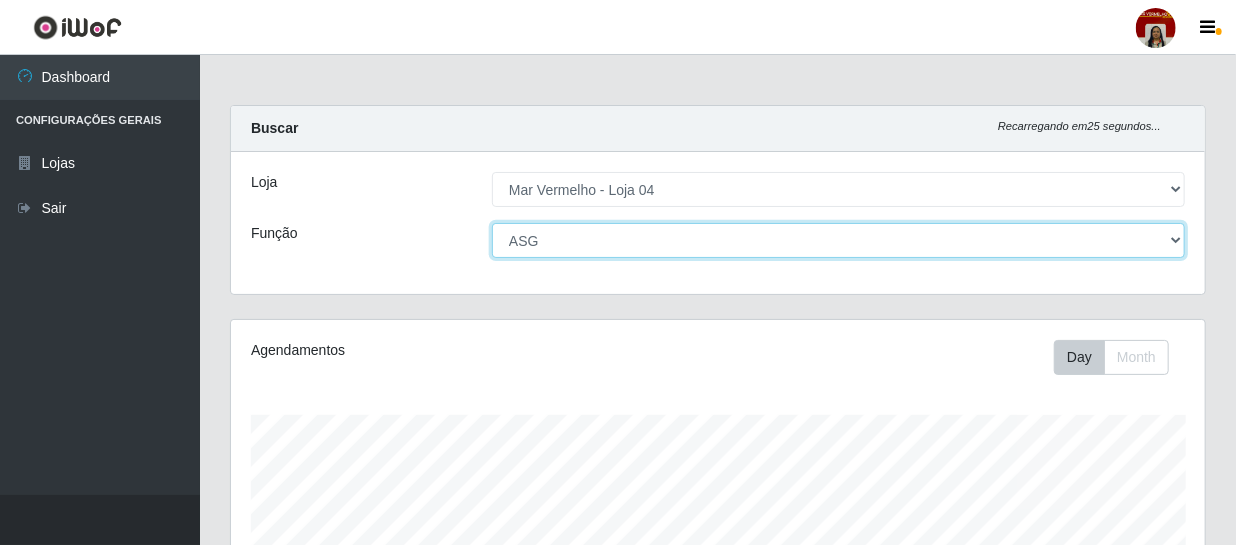 click on "[Selecione...] ASG ASG + ASG ++ Auxiliar de Depósito  Auxiliar de Depósito + Auxiliar de Depósito ++ Auxiliar de Estacionamento Auxiliar de Estacionamento + Auxiliar de Estacionamento ++ Balconista de Frios Balconista de Frios + Balconista de Padaria  Balconista de Padaria + Embalador Embalador + Embalador ++ Operador de Caixa Operador de Caixa + Operador de Caixa ++ Repositor  Repositor + Repositor ++ Repositor de Frios Repositor de Frios + Repositor de Frios ++ Repositor de Hortifruti Repositor de Hortifruti + Repositor de Hortifruti ++" at bounding box center (838, 240) 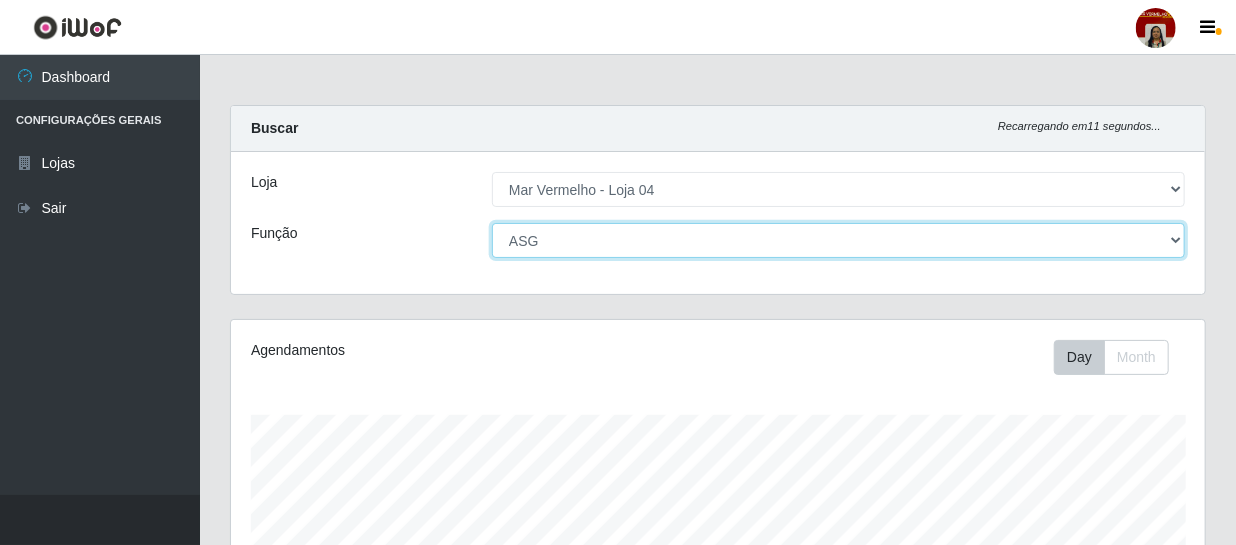 click on "[Selecione...] ASG ASG + ASG ++ Auxiliar de Depósito  Auxiliar de Depósito + Auxiliar de Depósito ++ Auxiliar de Estacionamento Auxiliar de Estacionamento + Auxiliar de Estacionamento ++ Balconista de Frios Balconista de Frios + Balconista de Padaria  Balconista de Padaria + Embalador Embalador + Embalador ++ Operador de Caixa Operador de Caixa + Operador de Caixa ++ Repositor  Repositor + Repositor ++ Repositor de Frios Repositor de Frios + Repositor de Frios ++ Repositor de Hortifruti Repositor de Hortifruti + Repositor de Hortifruti ++" at bounding box center (838, 240) 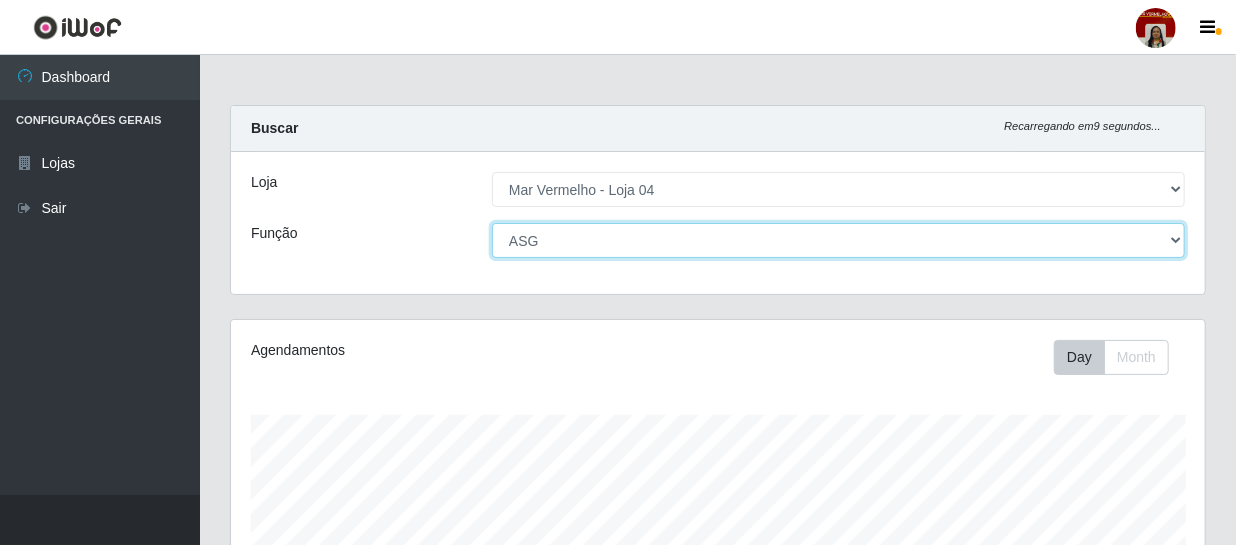 select on "[Selecione...]" 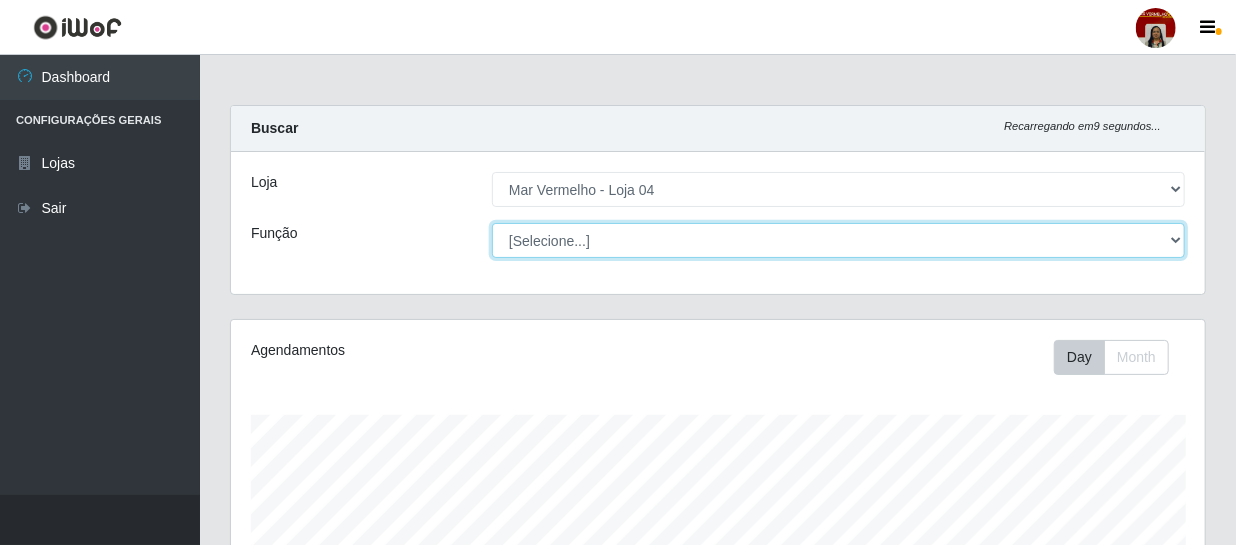 click on "[Selecione...] ASG ASG + ASG ++ Auxiliar de Depósito  Auxiliar de Depósito + Auxiliar de Depósito ++ Auxiliar de Estacionamento Auxiliar de Estacionamento + Auxiliar de Estacionamento ++ Balconista de Frios Balconista de Frios + Balconista de Padaria  Balconista de Padaria + Embalador Embalador + Embalador ++ Operador de Caixa Operador de Caixa + Operador de Caixa ++ Repositor  Repositor + Repositor ++ Repositor de Frios Repositor de Frios + Repositor de Frios ++ Repositor de Hortifruti Repositor de Hortifruti + Repositor de Hortifruti ++" at bounding box center (838, 240) 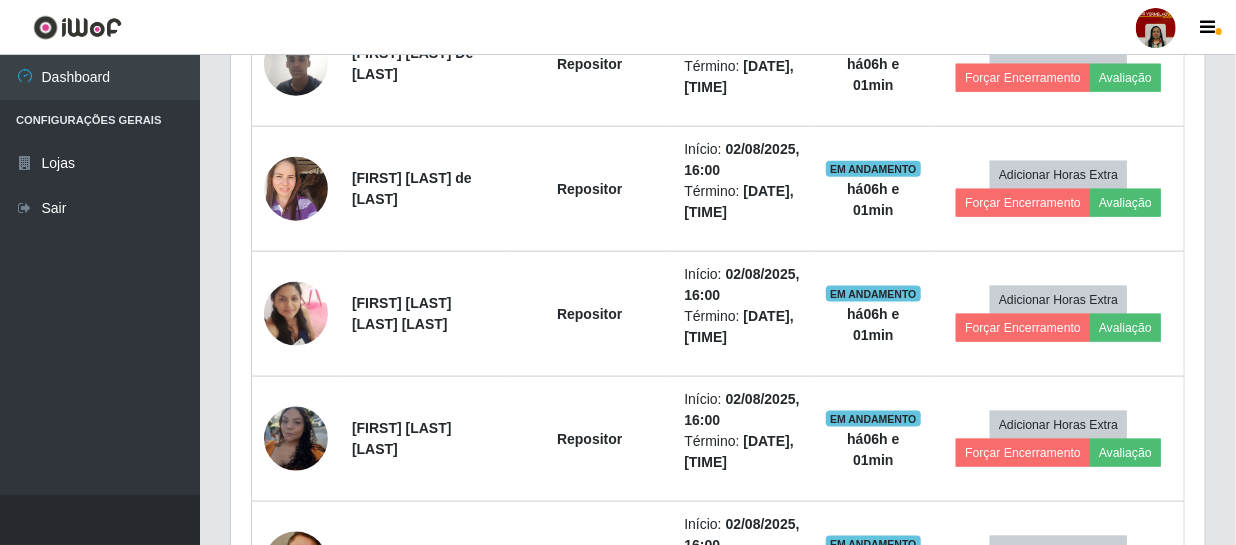 scroll, scrollTop: 1090, scrollLeft: 0, axis: vertical 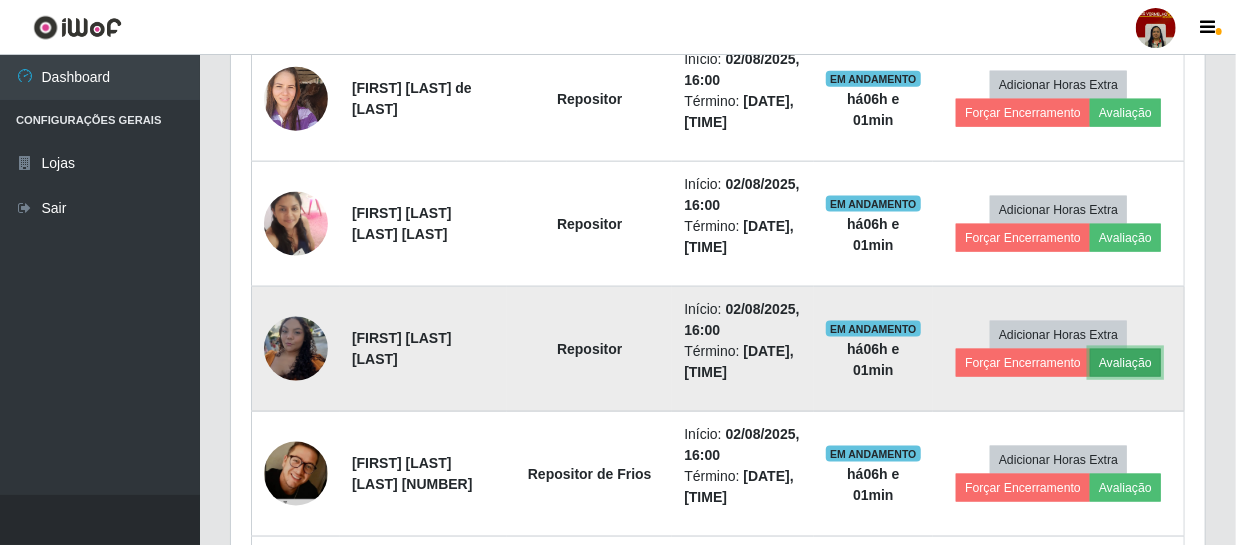 click on "Avaliação" at bounding box center (1125, 363) 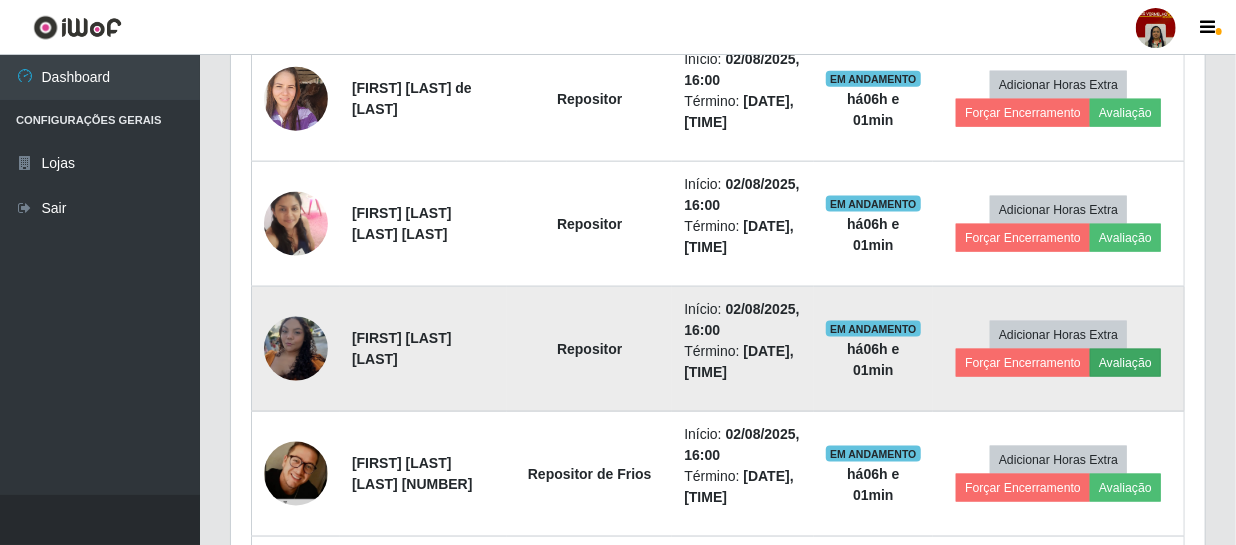 scroll, scrollTop: 999585, scrollLeft: 999033, axis: both 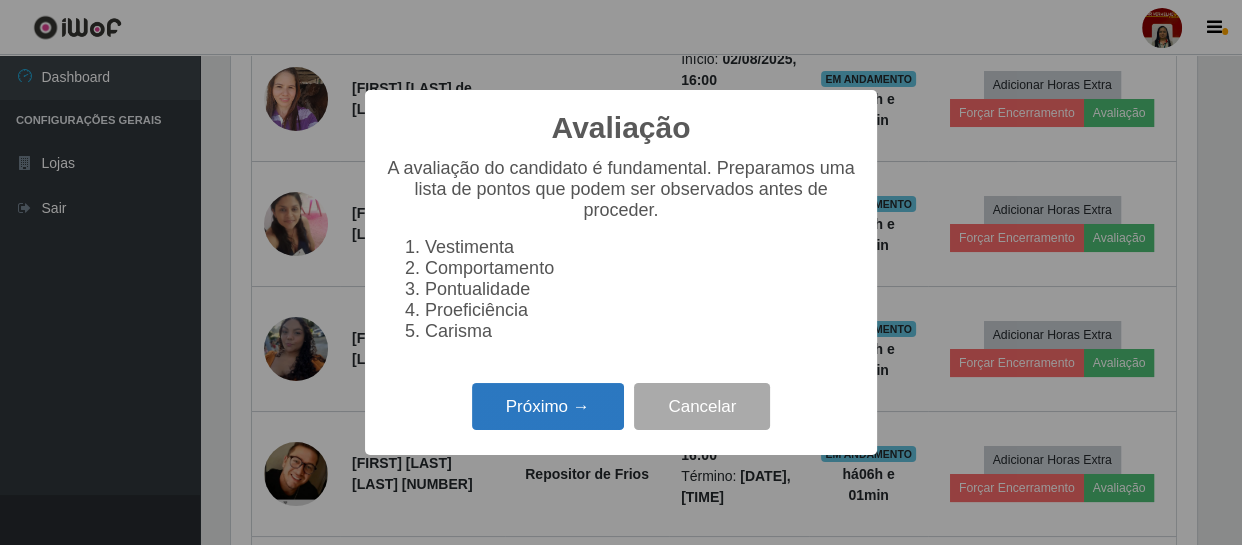 click on "Próximo →" at bounding box center [548, 406] 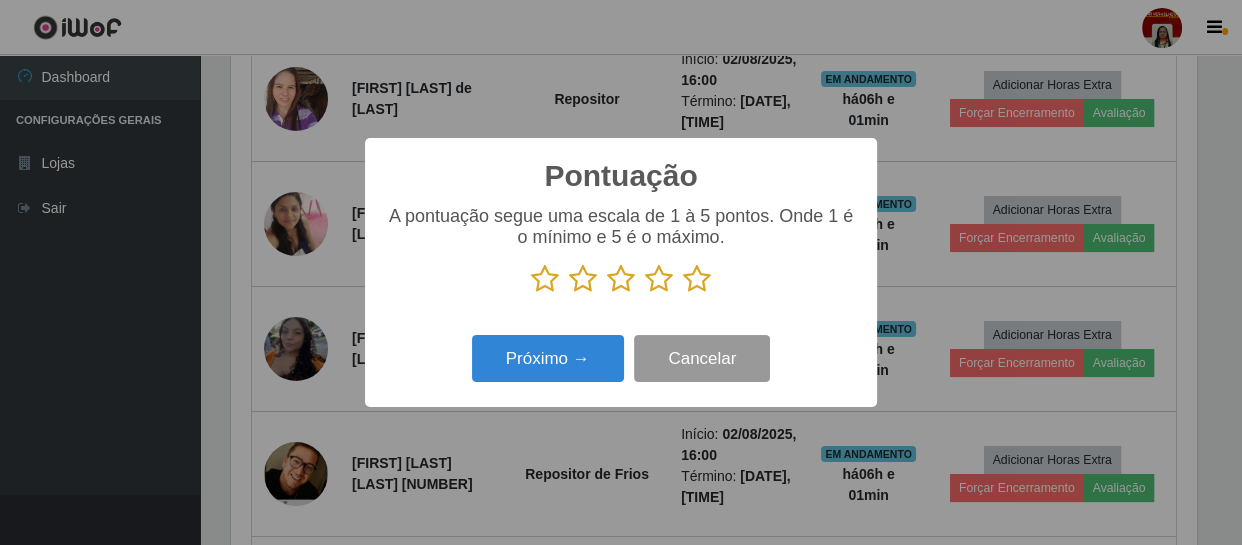 scroll, scrollTop: 999585, scrollLeft: 999033, axis: both 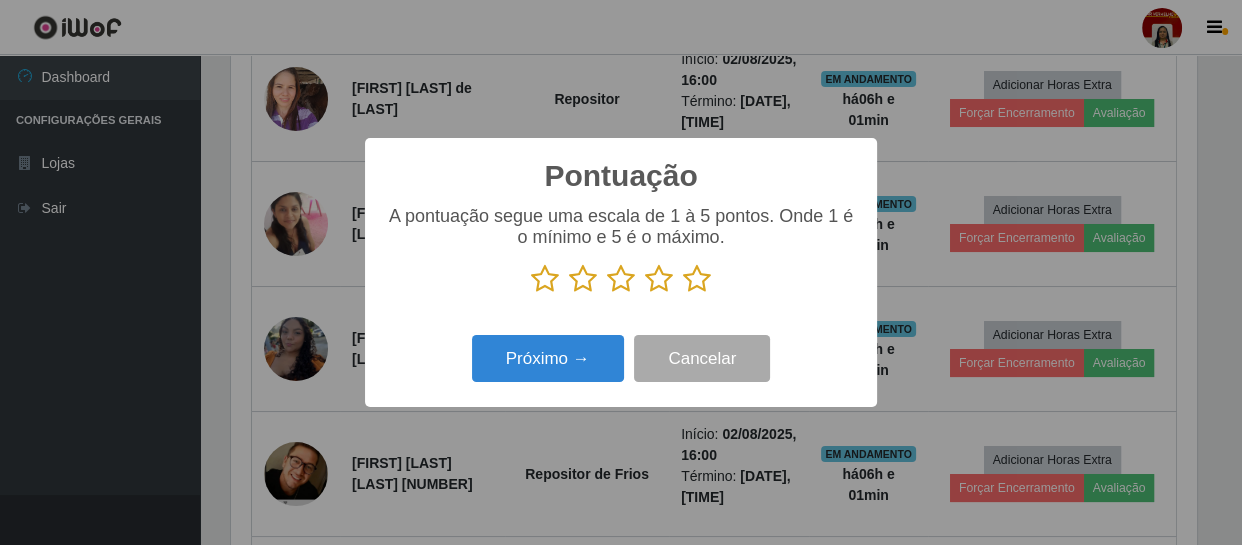 click at bounding box center (697, 279) 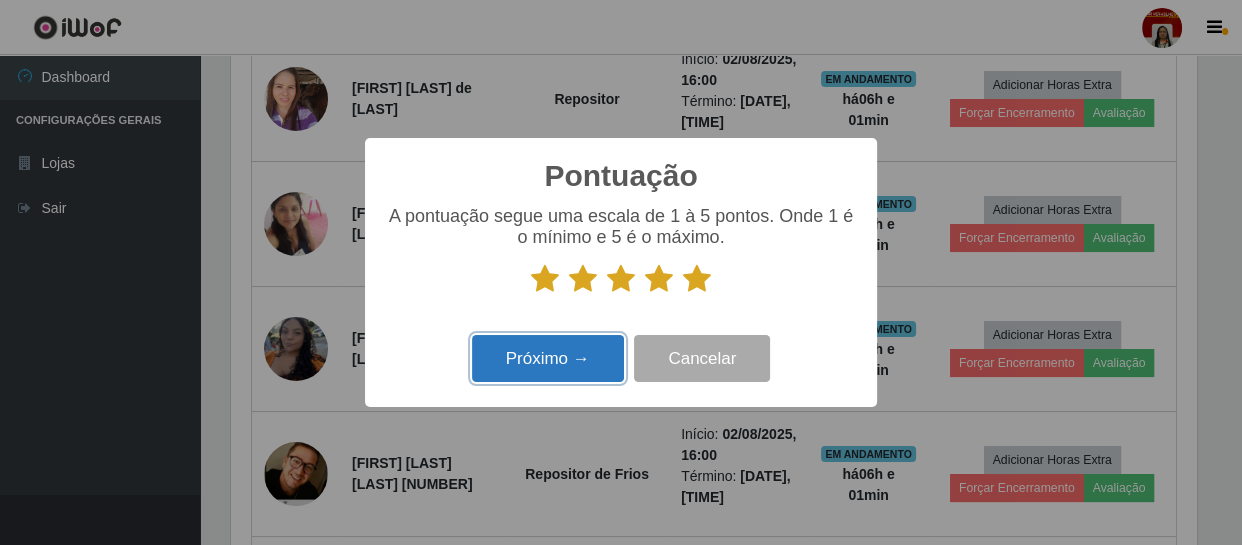click on "Próximo →" at bounding box center (548, 358) 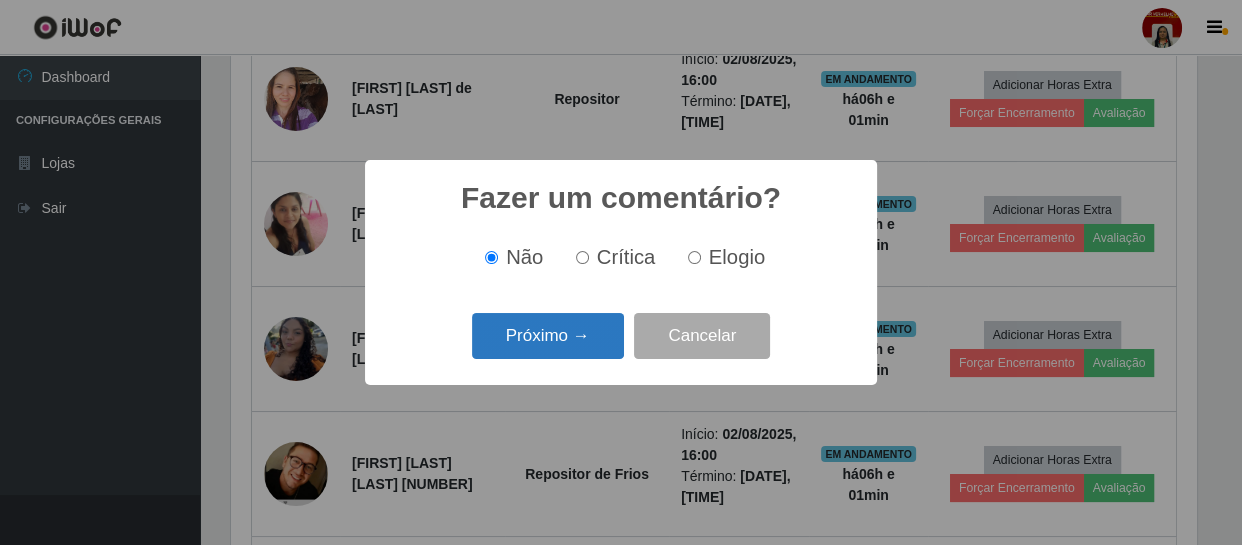 click on "Próximo →" at bounding box center (548, 336) 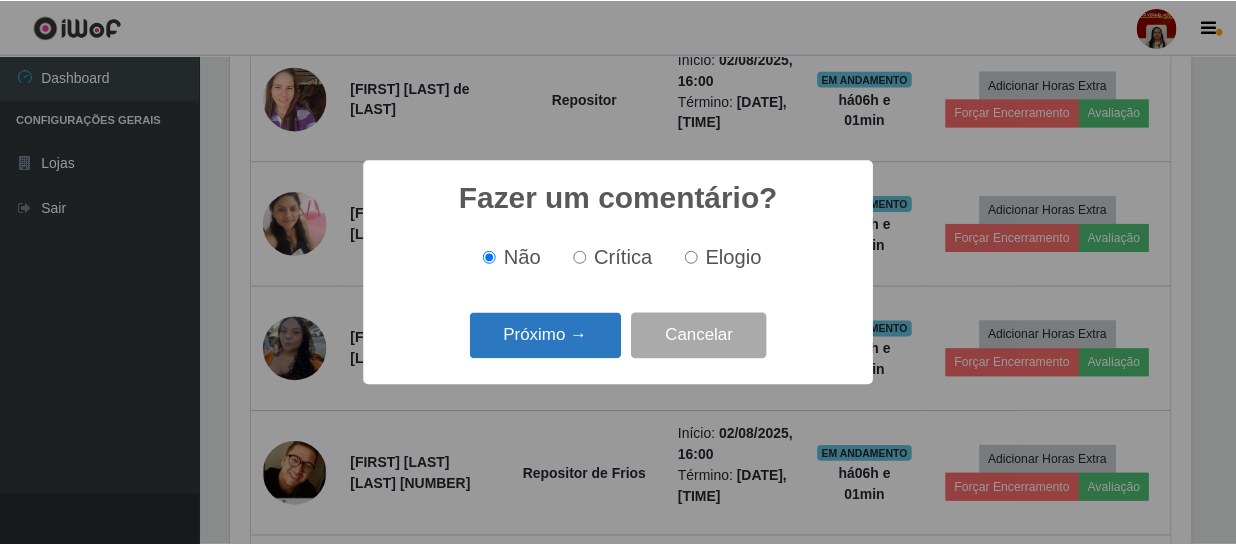 scroll, scrollTop: 999585, scrollLeft: 999033, axis: both 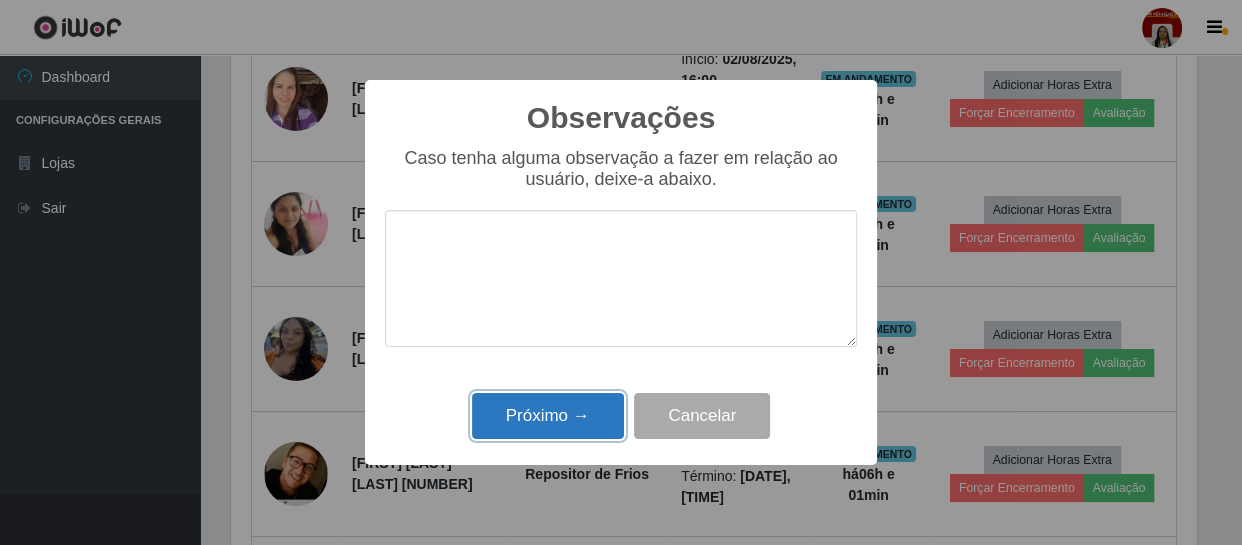 click on "Próximo →" at bounding box center [548, 416] 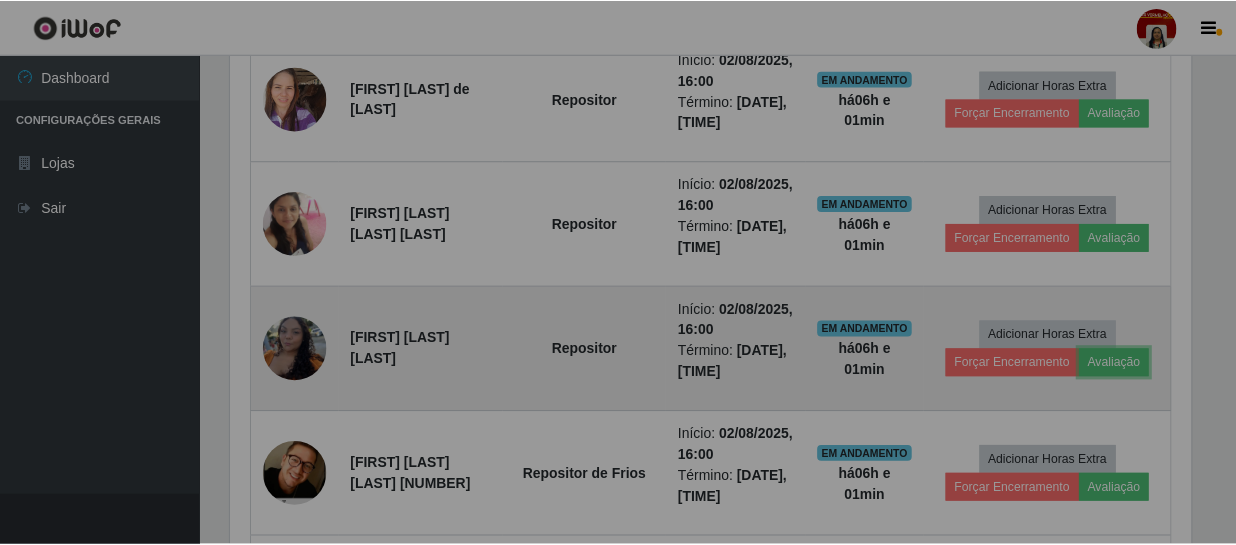 scroll, scrollTop: 999585, scrollLeft: 999025, axis: both 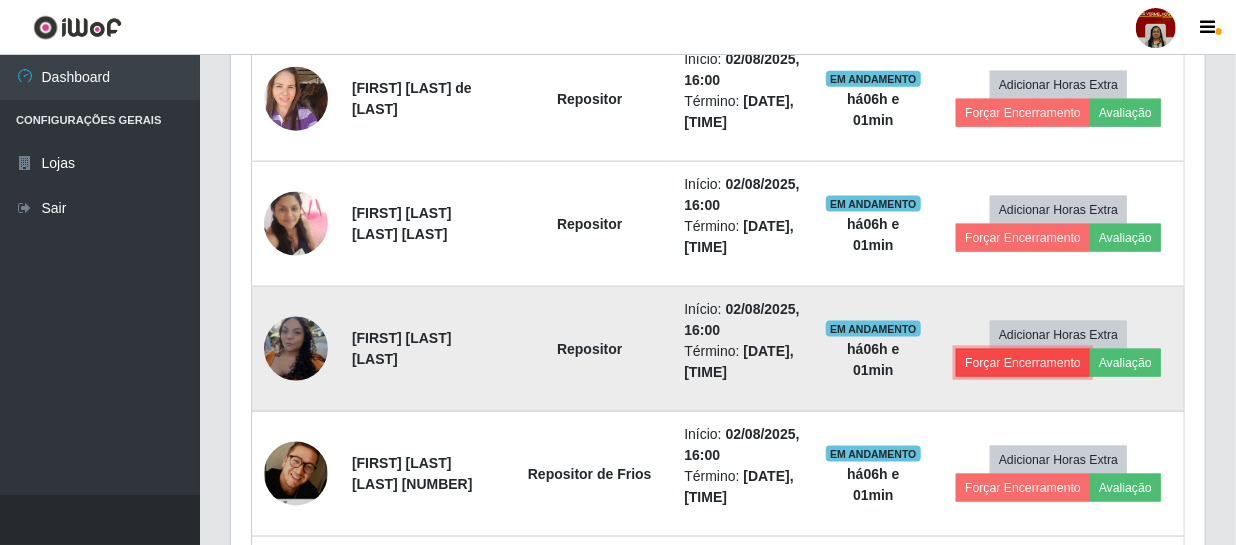 click on "Forçar Encerramento" at bounding box center [1023, 363] 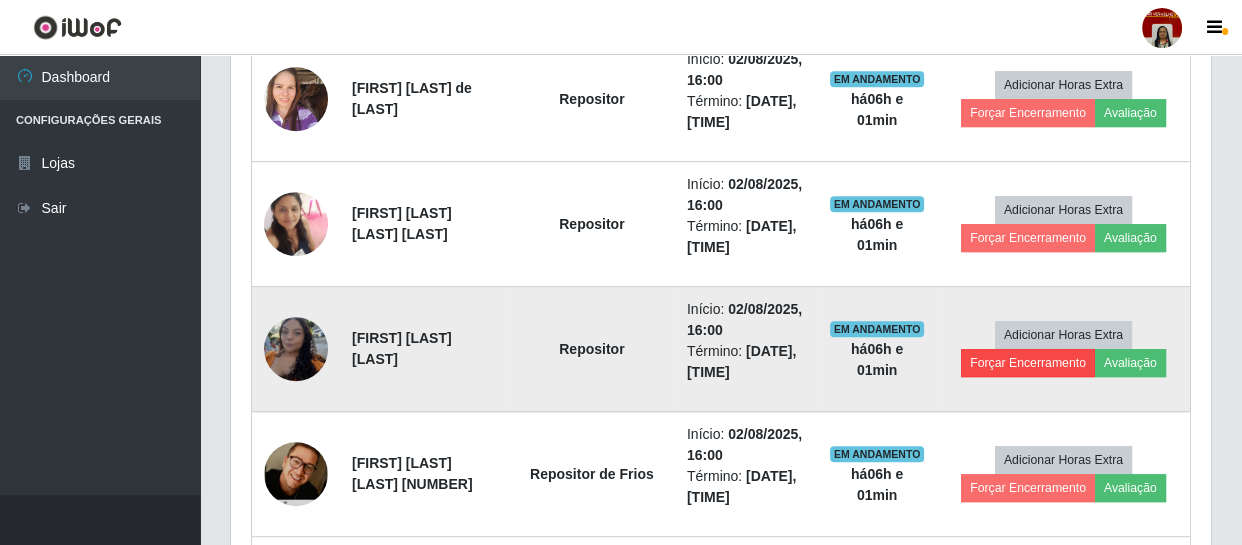 scroll, scrollTop: 999585, scrollLeft: 999033, axis: both 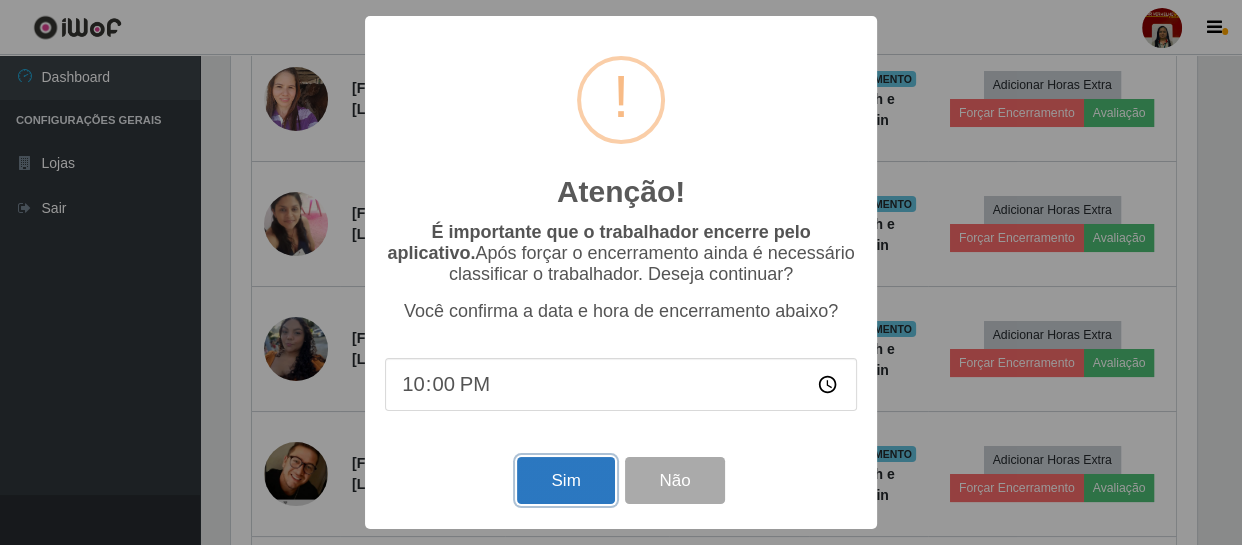 click on "Sim" at bounding box center [565, 480] 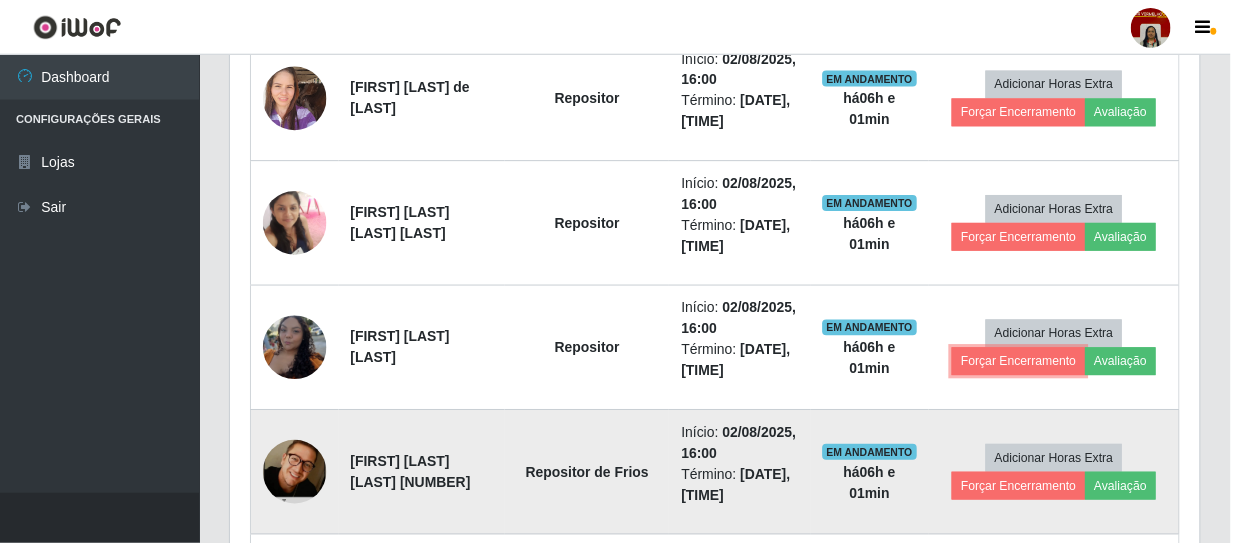 scroll, scrollTop: 999585, scrollLeft: 999025, axis: both 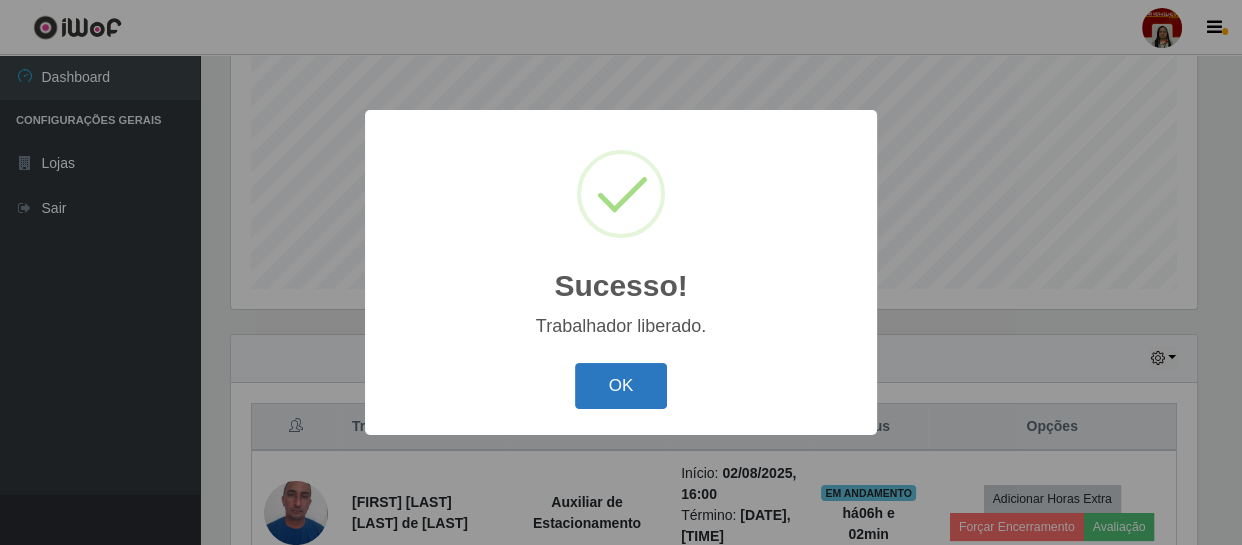 click on "OK" at bounding box center (621, 386) 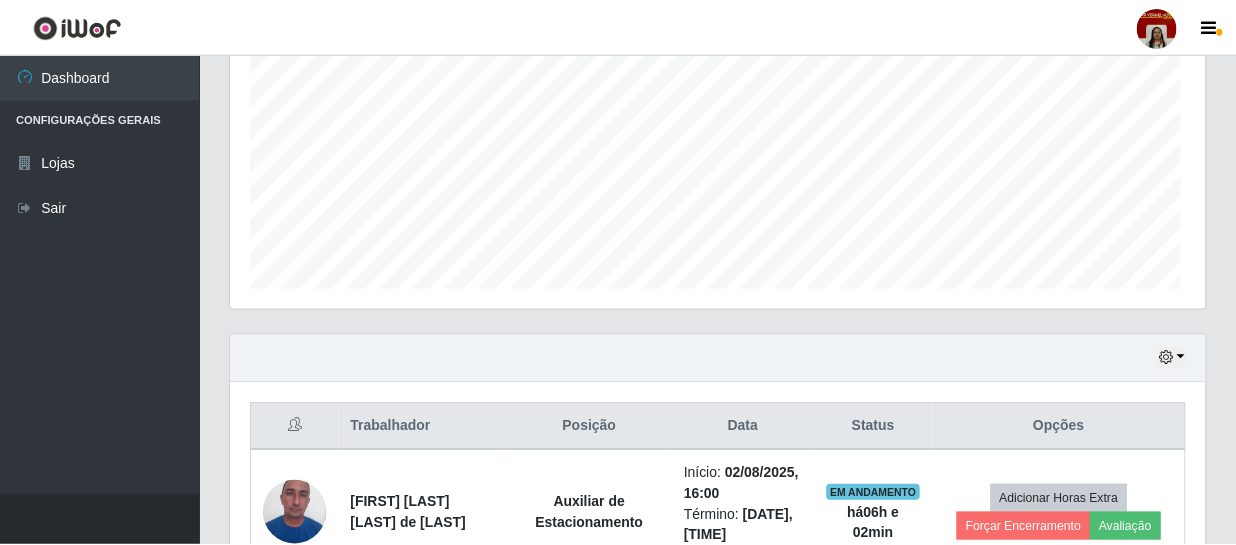 scroll, scrollTop: 999585, scrollLeft: 999025, axis: both 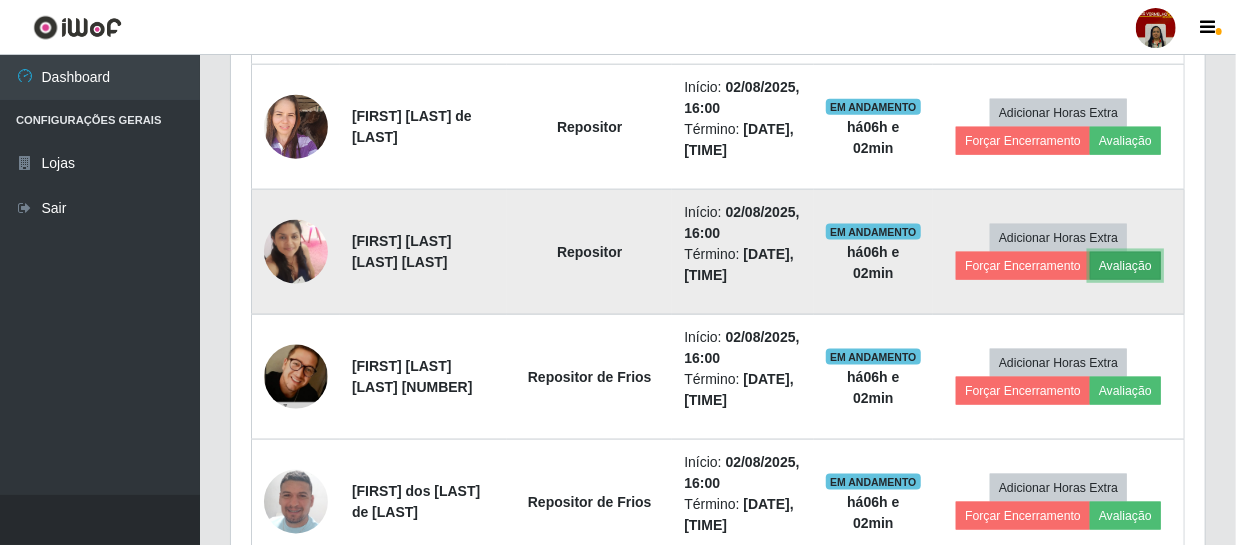 click on "Avaliação" at bounding box center [1125, 266] 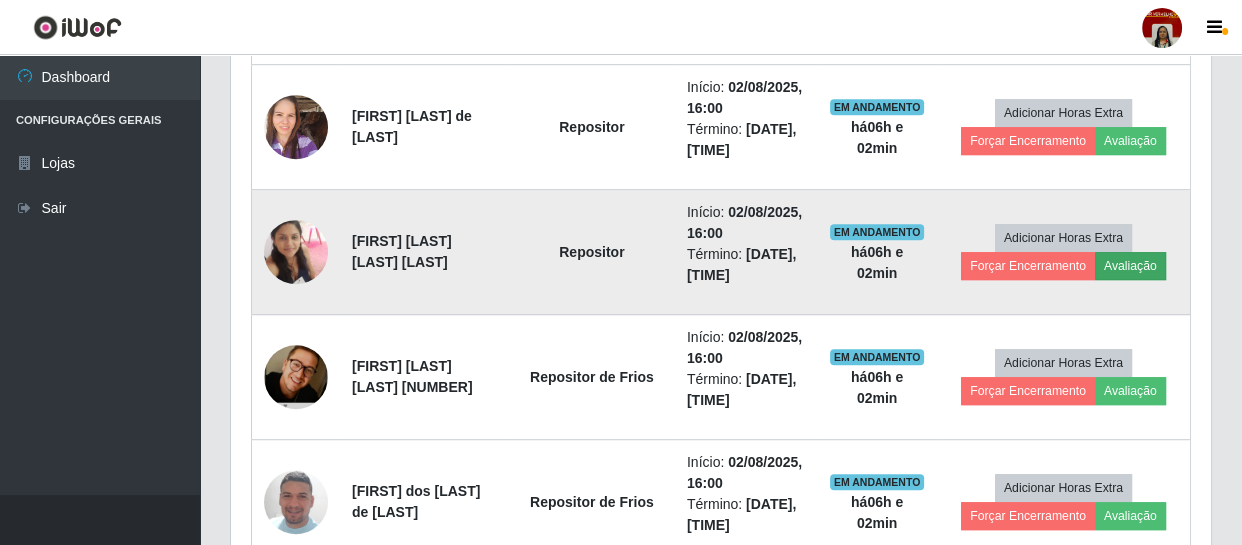 scroll, scrollTop: 999585, scrollLeft: 999033, axis: both 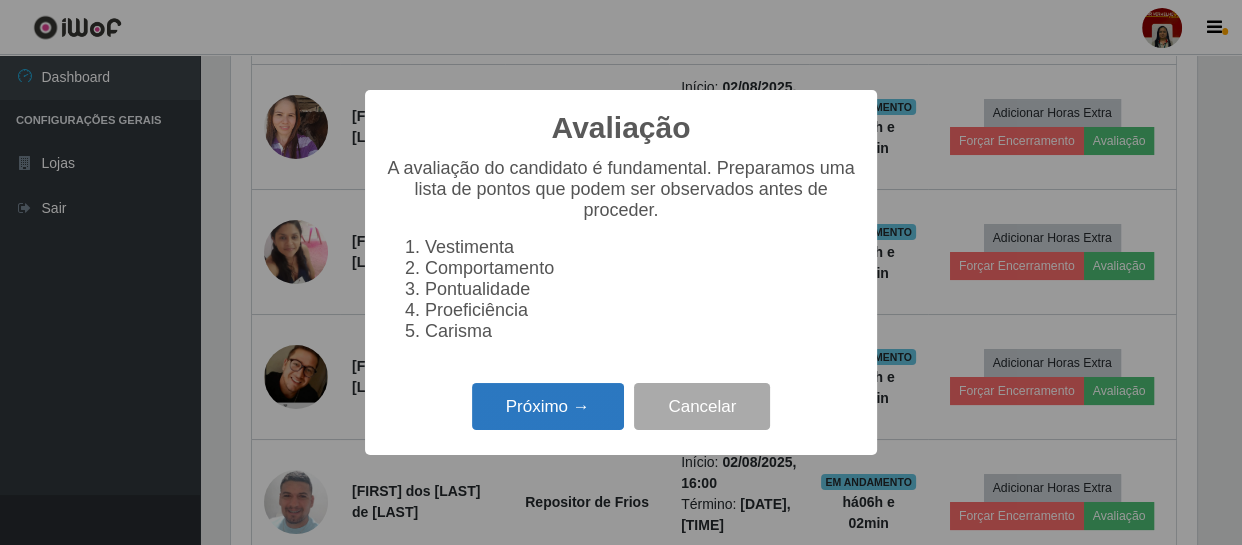 click on "Próximo →" at bounding box center [548, 406] 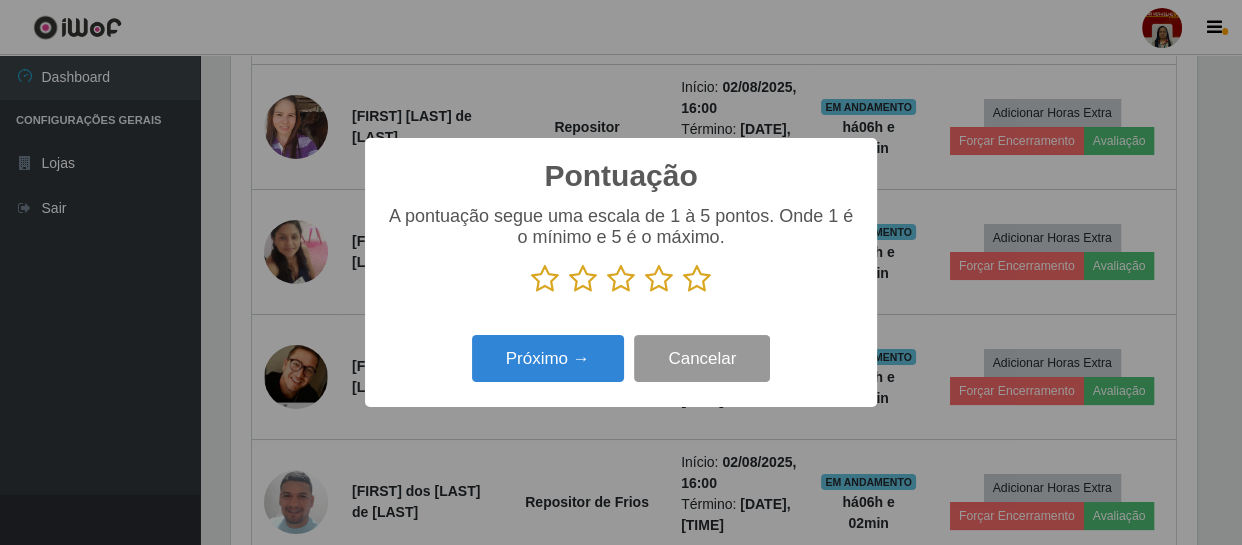 scroll, scrollTop: 999585, scrollLeft: 999033, axis: both 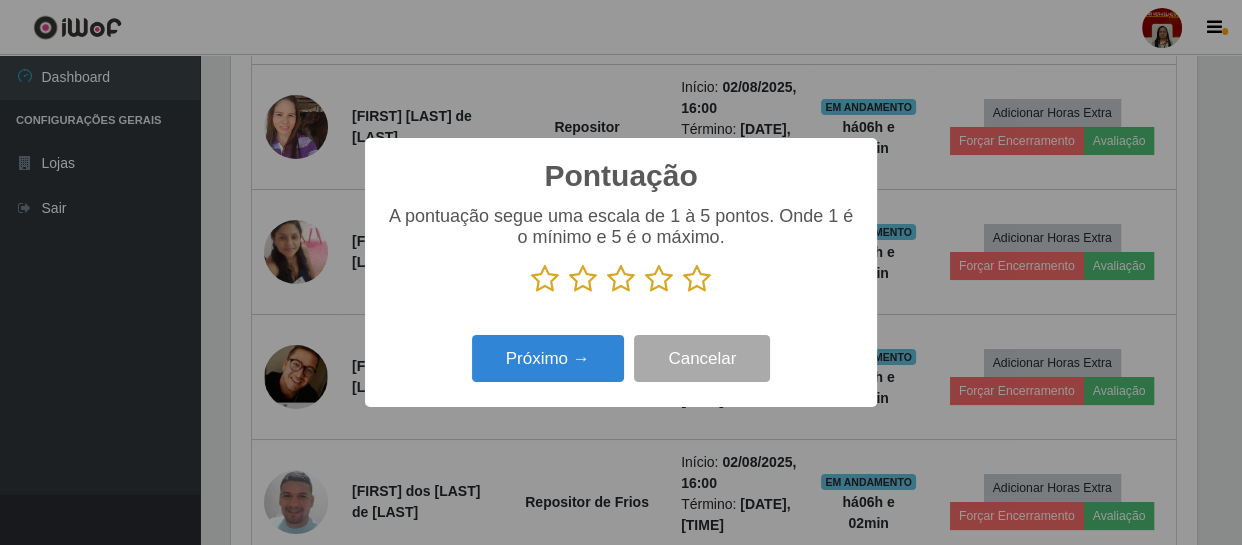 click at bounding box center (697, 279) 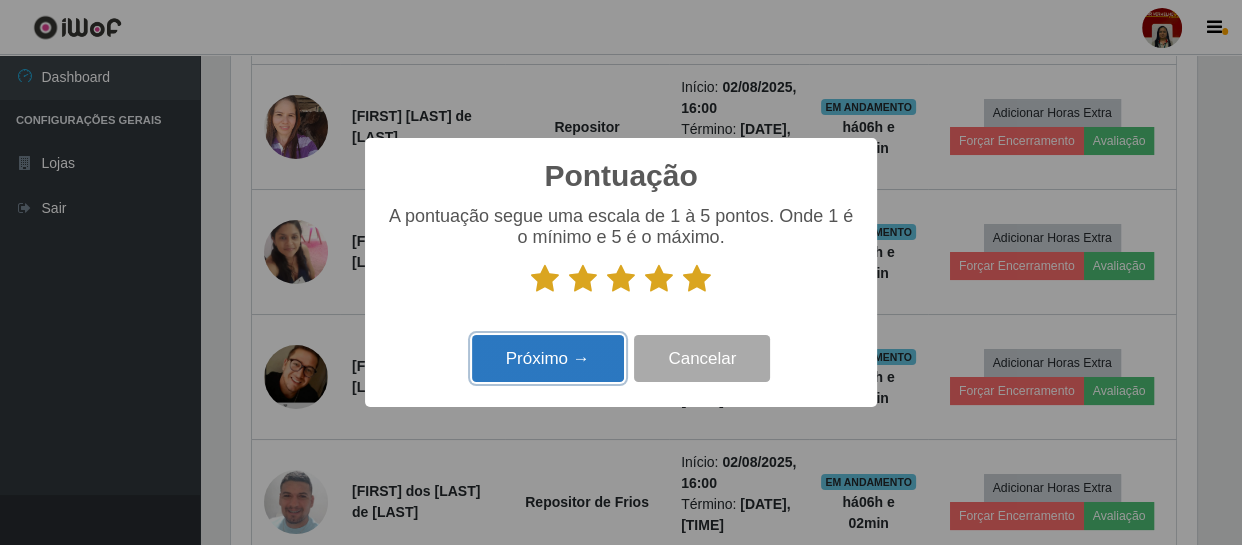 click on "Próximo →" at bounding box center [548, 358] 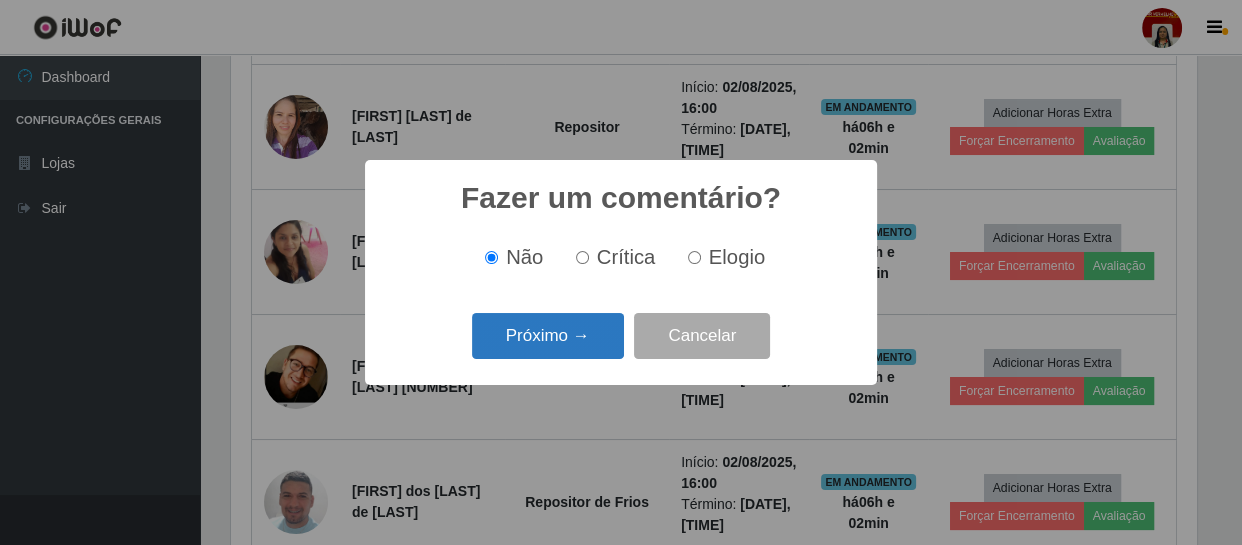 click on "Próximo →" at bounding box center (548, 336) 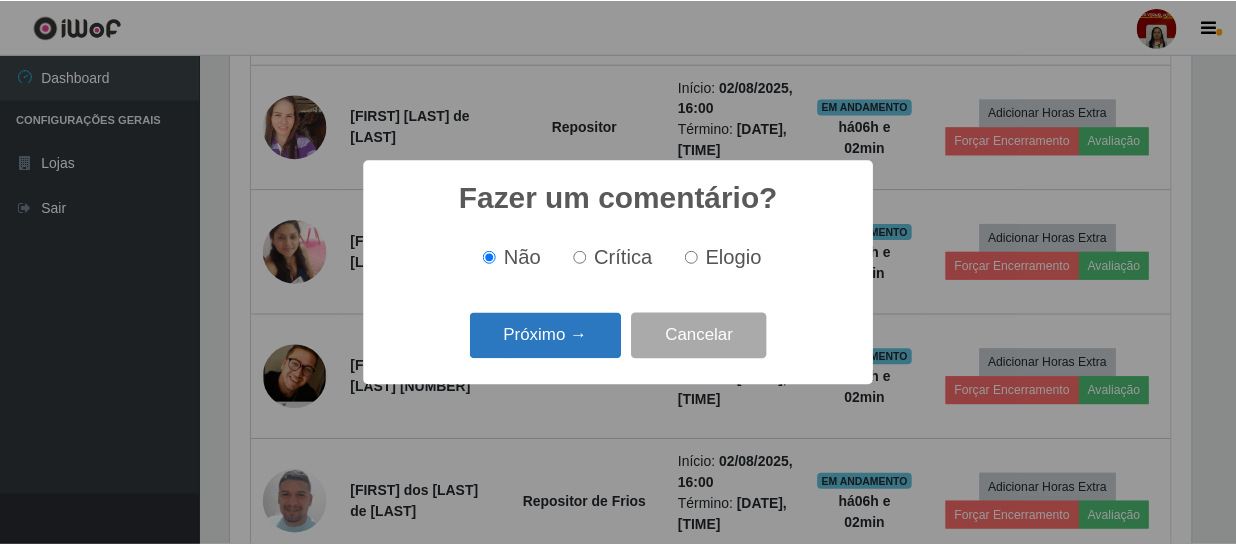 scroll, scrollTop: 999585, scrollLeft: 999033, axis: both 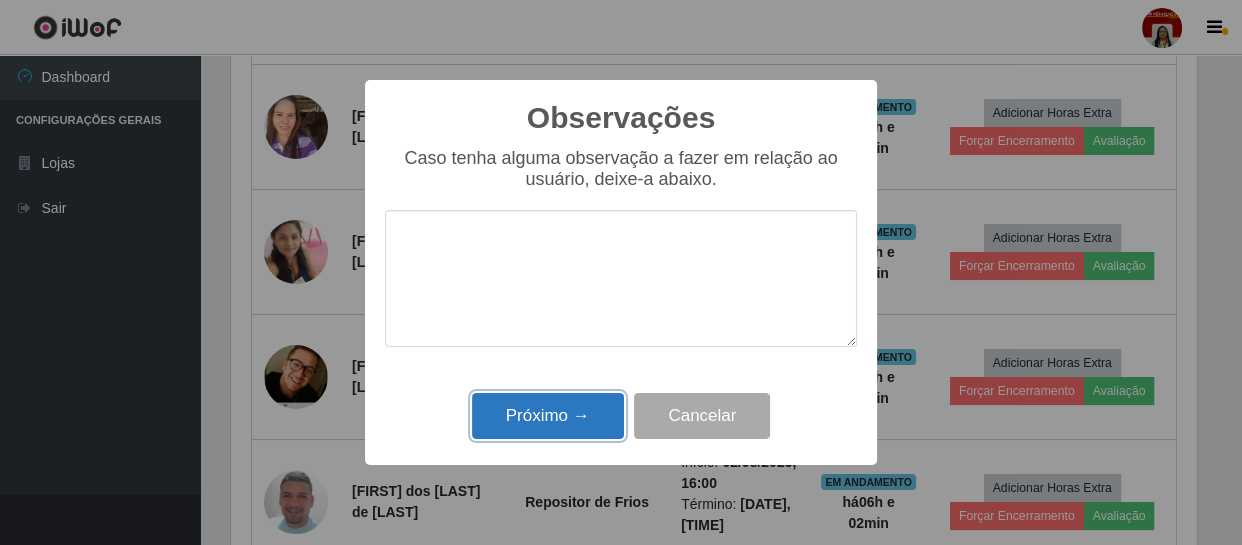 click on "Próximo →" at bounding box center (548, 416) 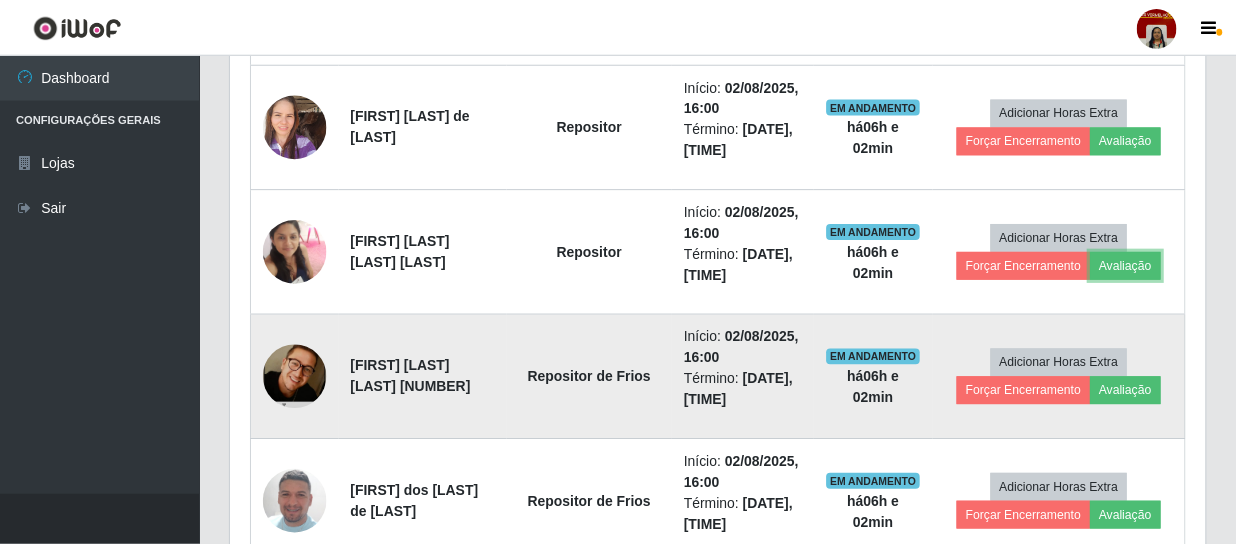 scroll, scrollTop: 999585, scrollLeft: 999025, axis: both 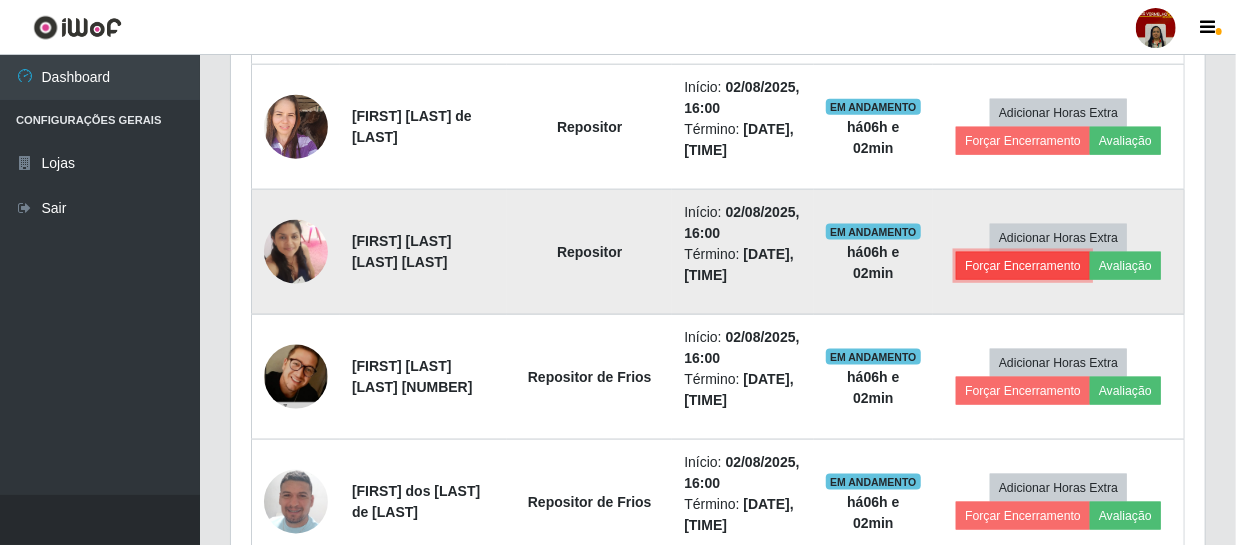 click on "Forçar Encerramento" at bounding box center [1023, 266] 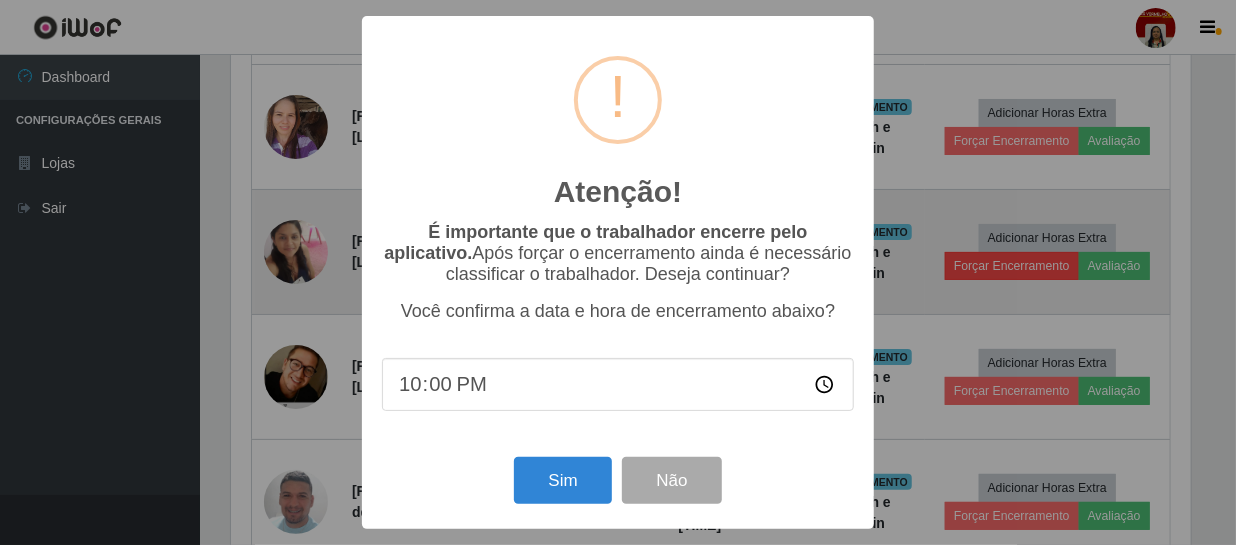 scroll, scrollTop: 999585, scrollLeft: 999033, axis: both 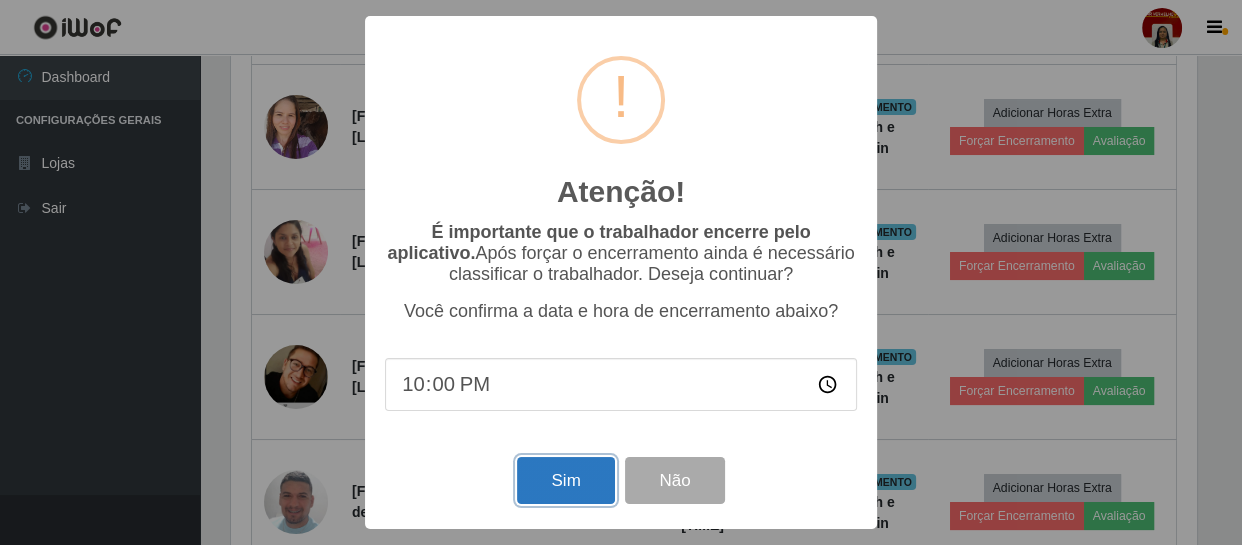 click on "Sim" at bounding box center [565, 480] 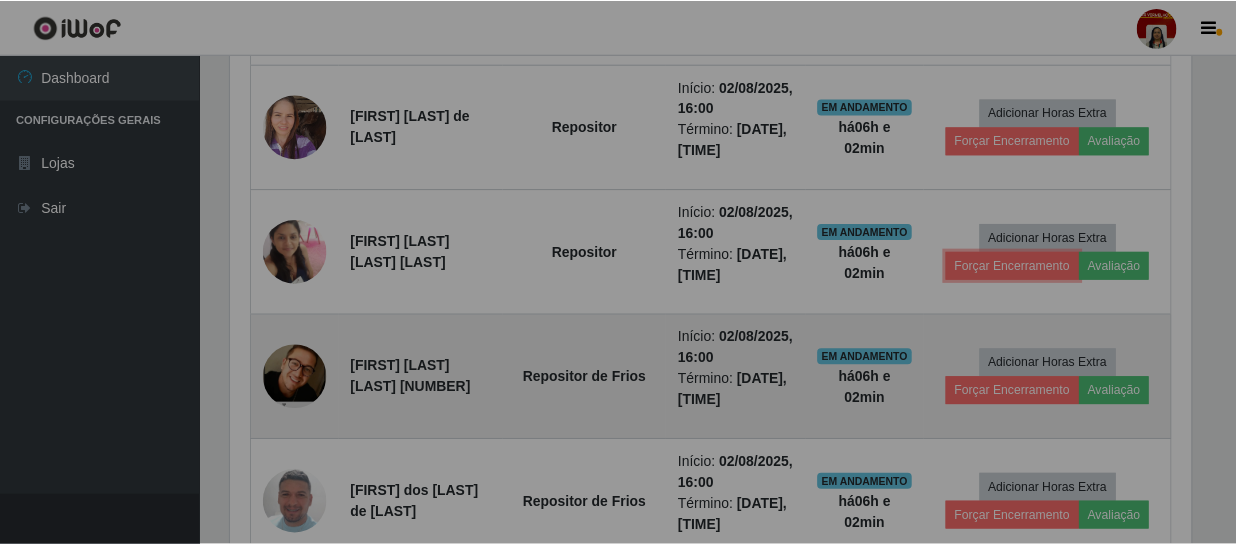 scroll, scrollTop: 999585, scrollLeft: 999025, axis: both 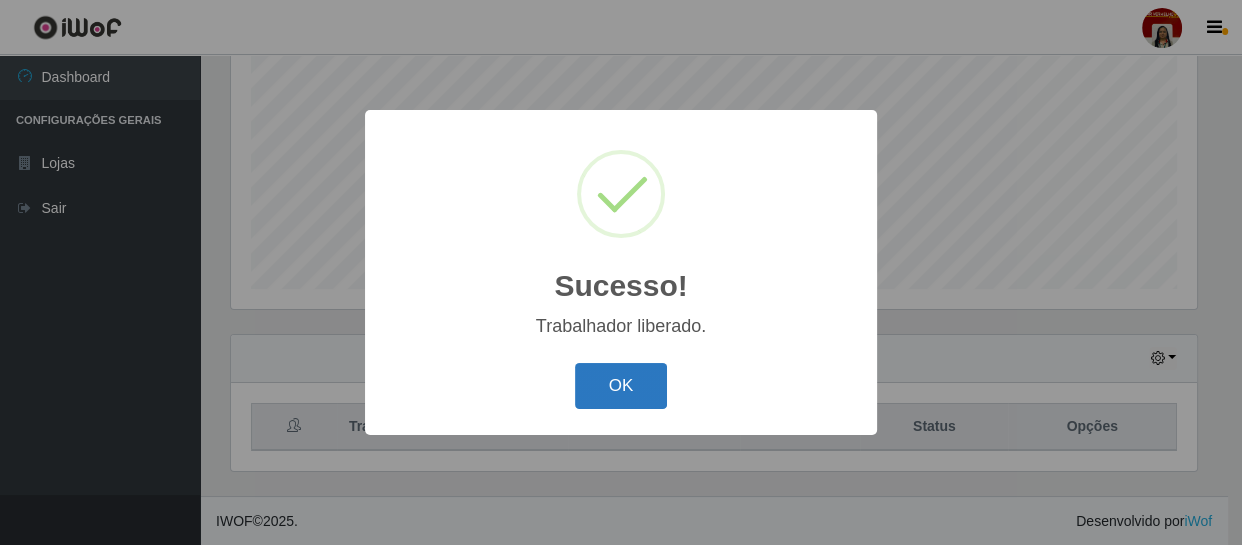 click on "OK" at bounding box center [621, 386] 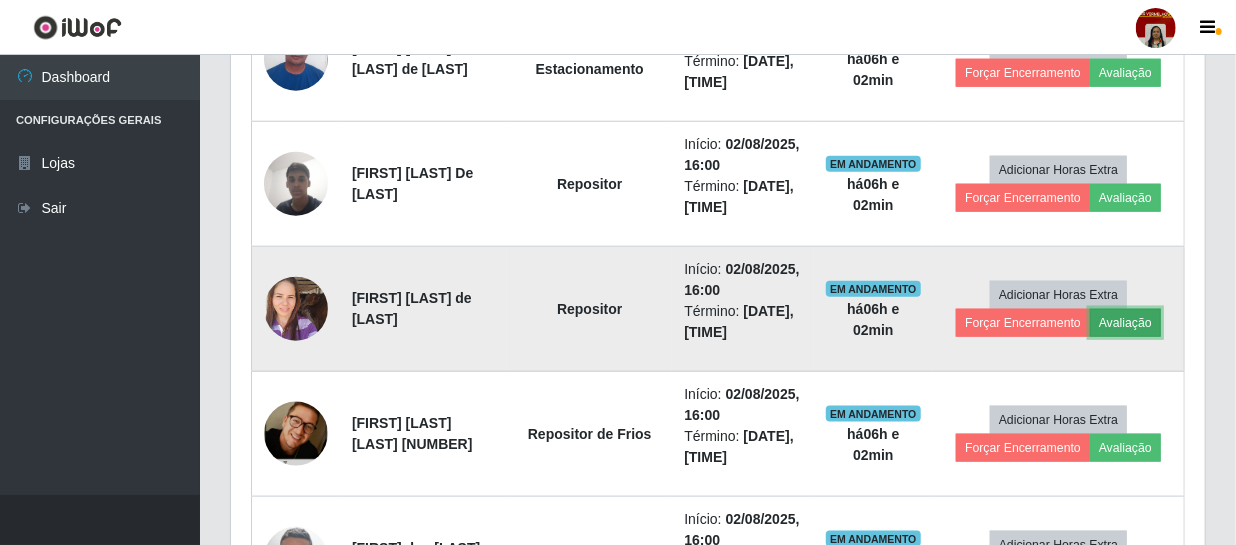 click on "Avaliação" at bounding box center [1125, 323] 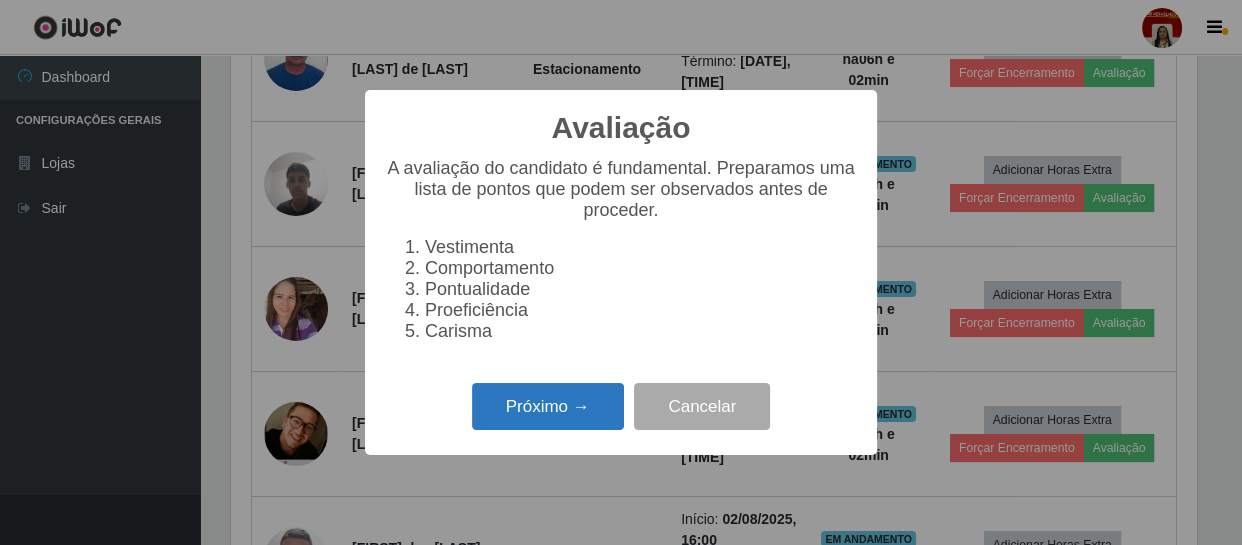 click on "Próximo →" at bounding box center (548, 406) 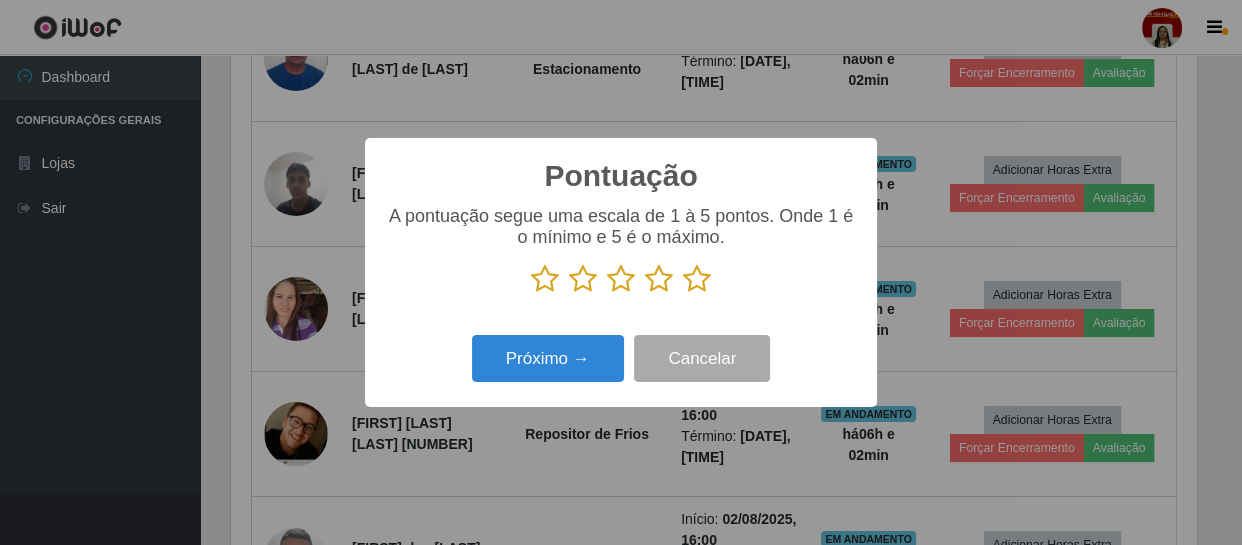 click at bounding box center [697, 279] 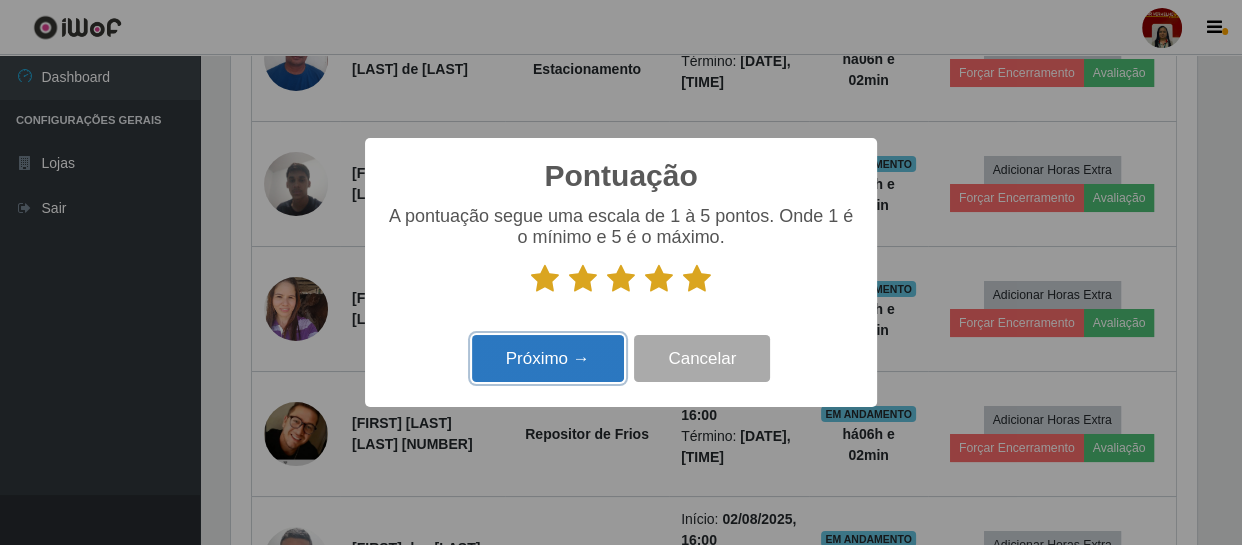 click on "Próximo →" at bounding box center [548, 358] 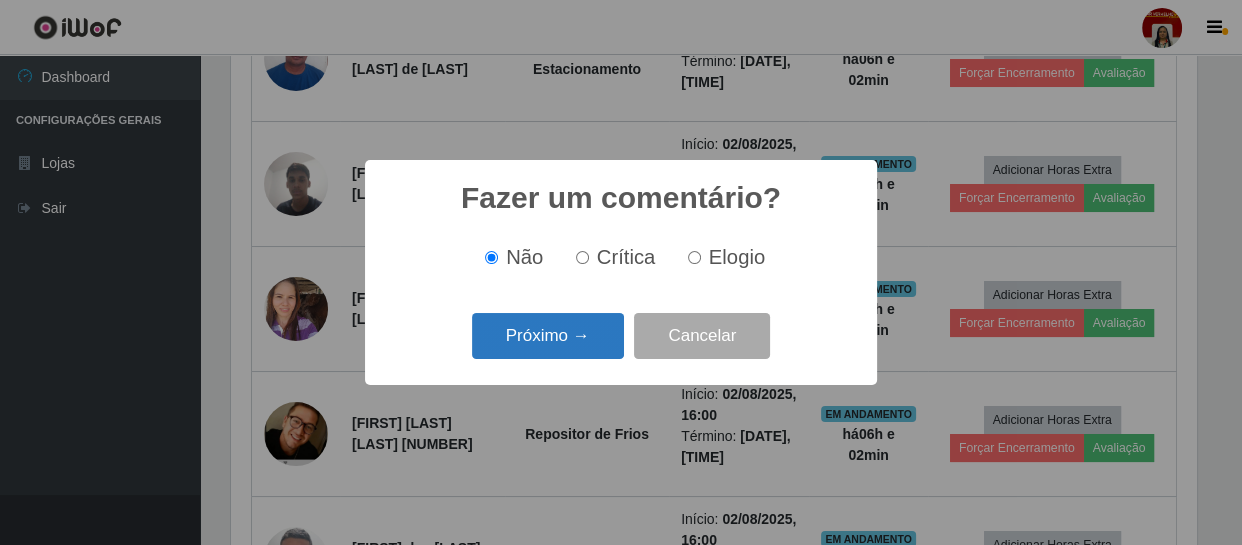 click on "Próximo →" at bounding box center [548, 336] 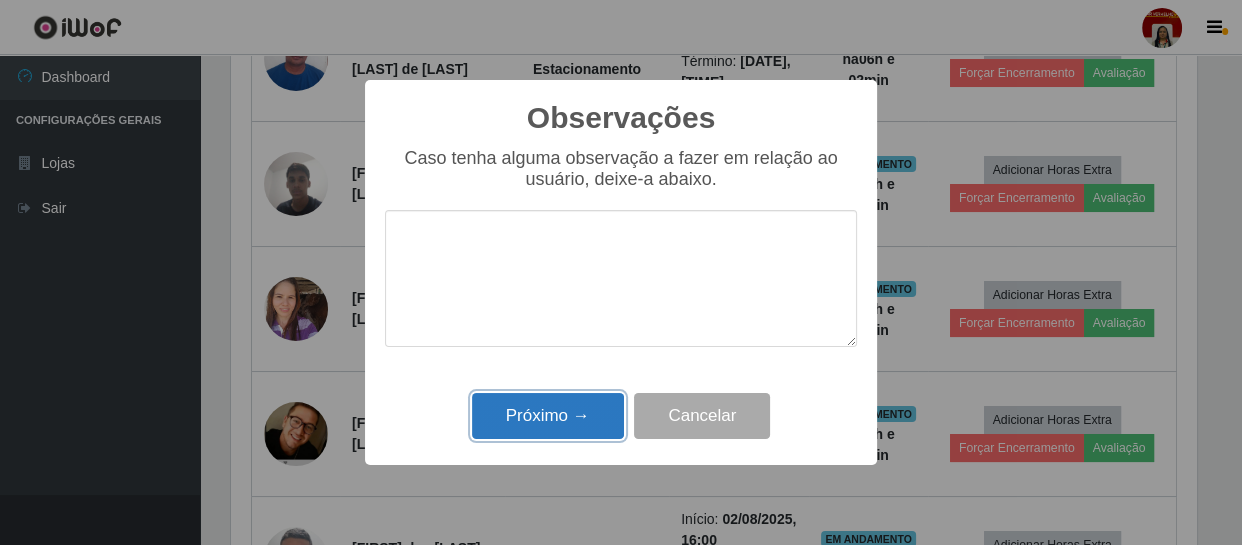 click on "Próximo →" at bounding box center [548, 416] 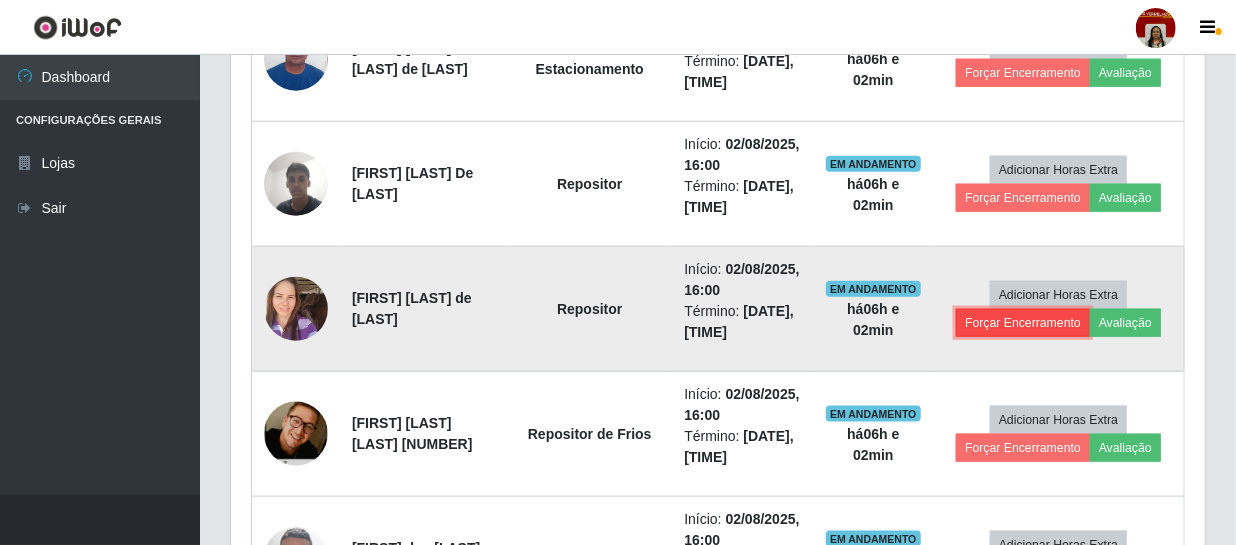 click on "Forçar Encerramento" at bounding box center [1023, 323] 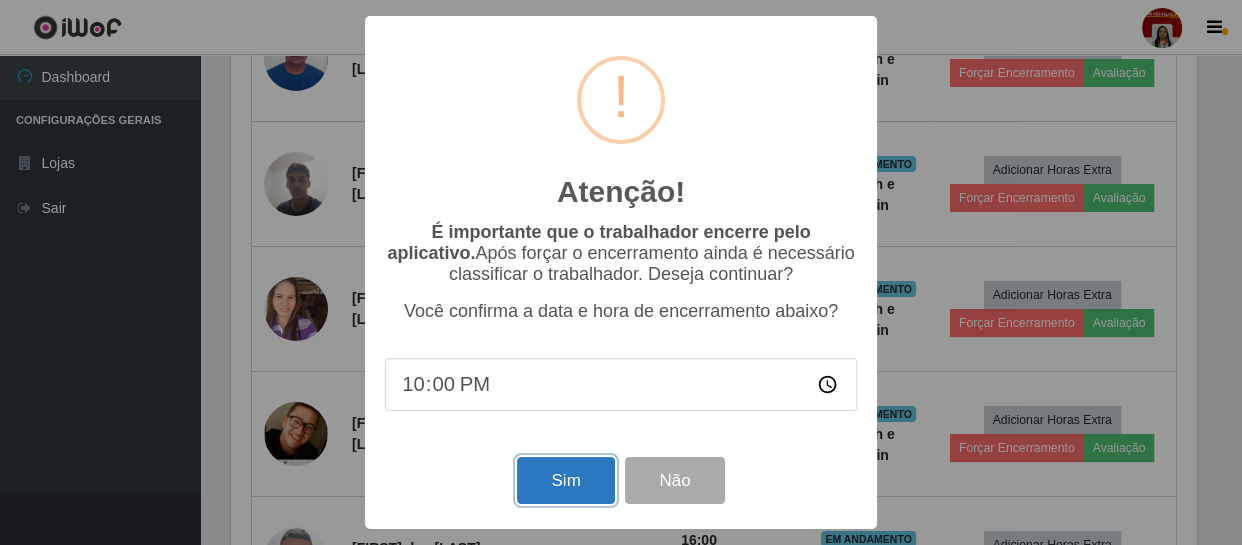 click on "Sim" at bounding box center [565, 480] 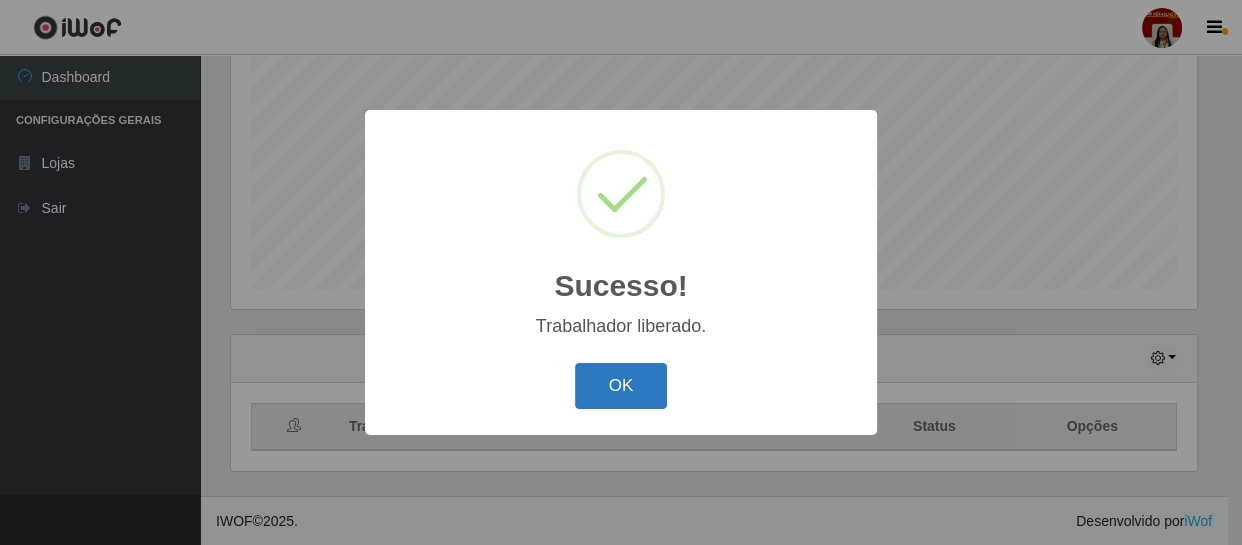 click on "OK" at bounding box center (621, 386) 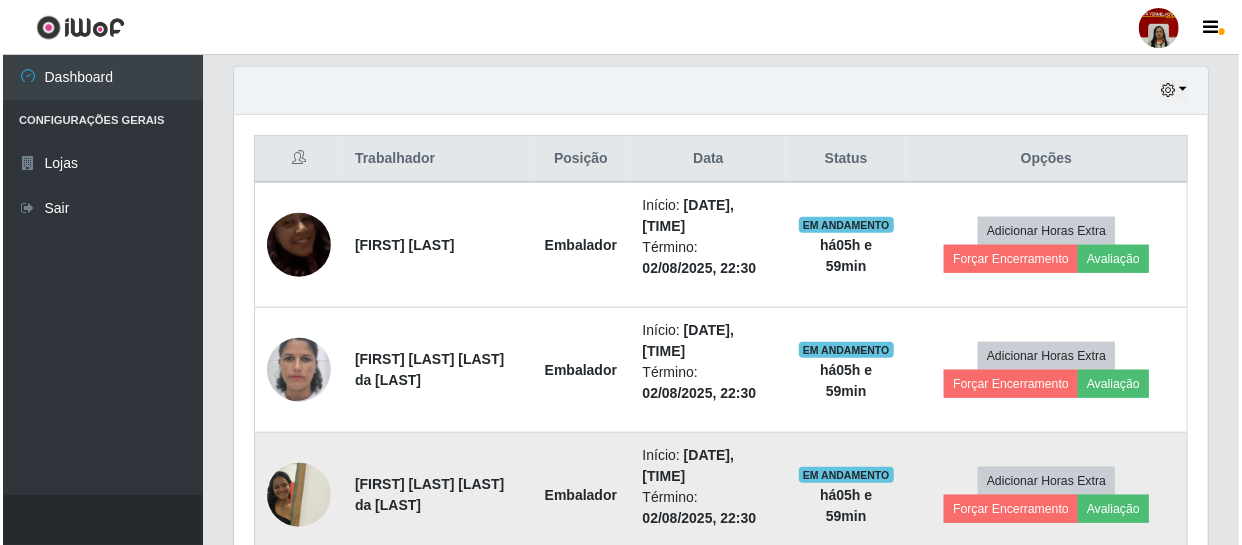 scroll, scrollTop: 608, scrollLeft: 0, axis: vertical 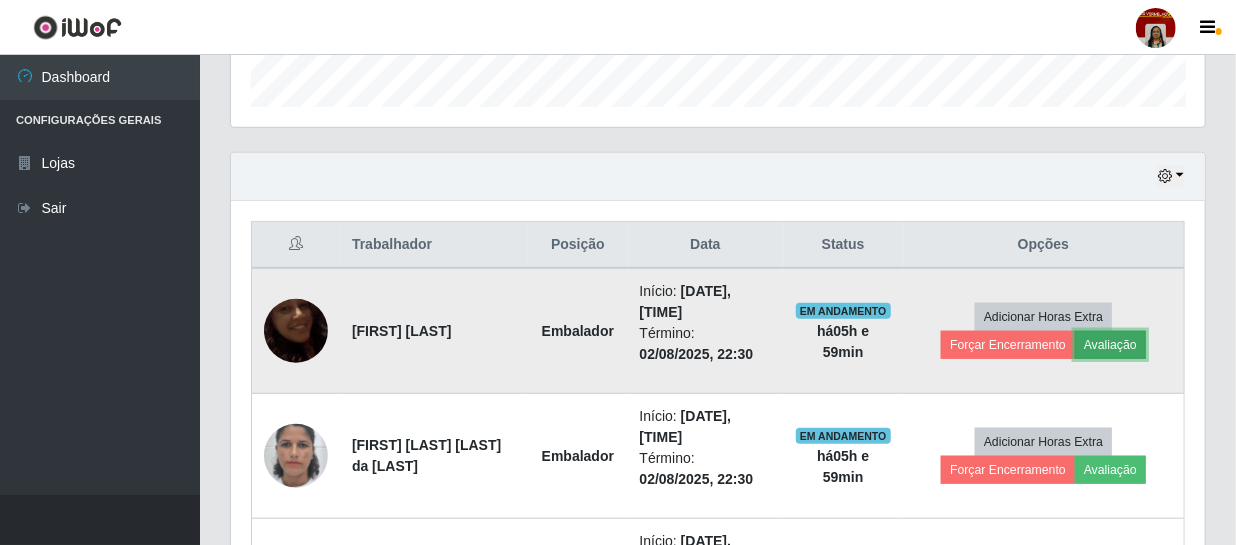 click on "Avaliação" at bounding box center (1110, 345) 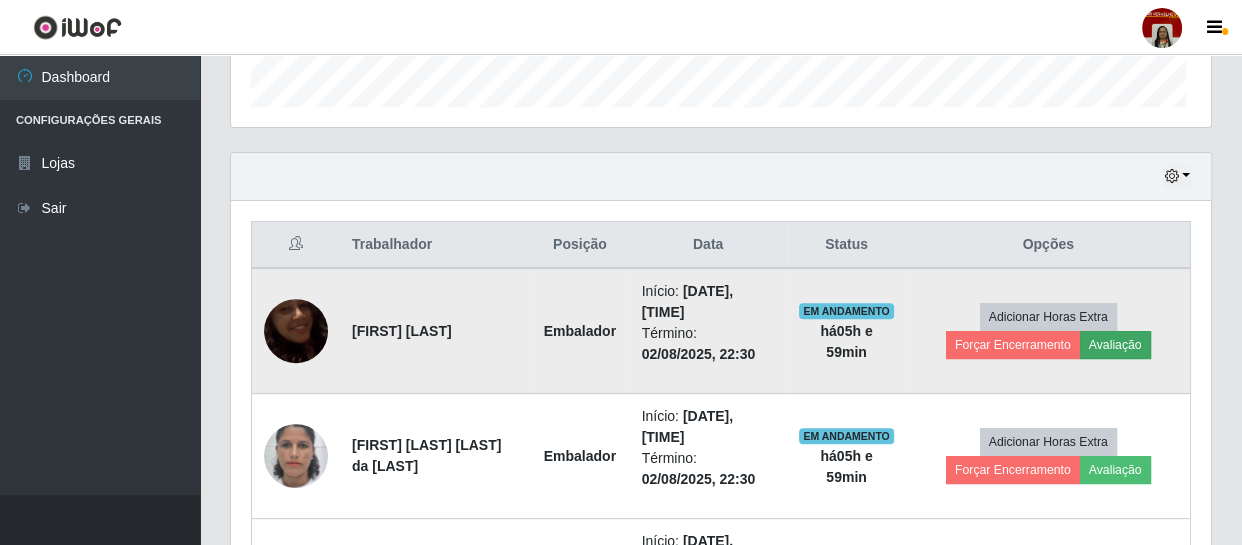scroll, scrollTop: 999585, scrollLeft: 999033, axis: both 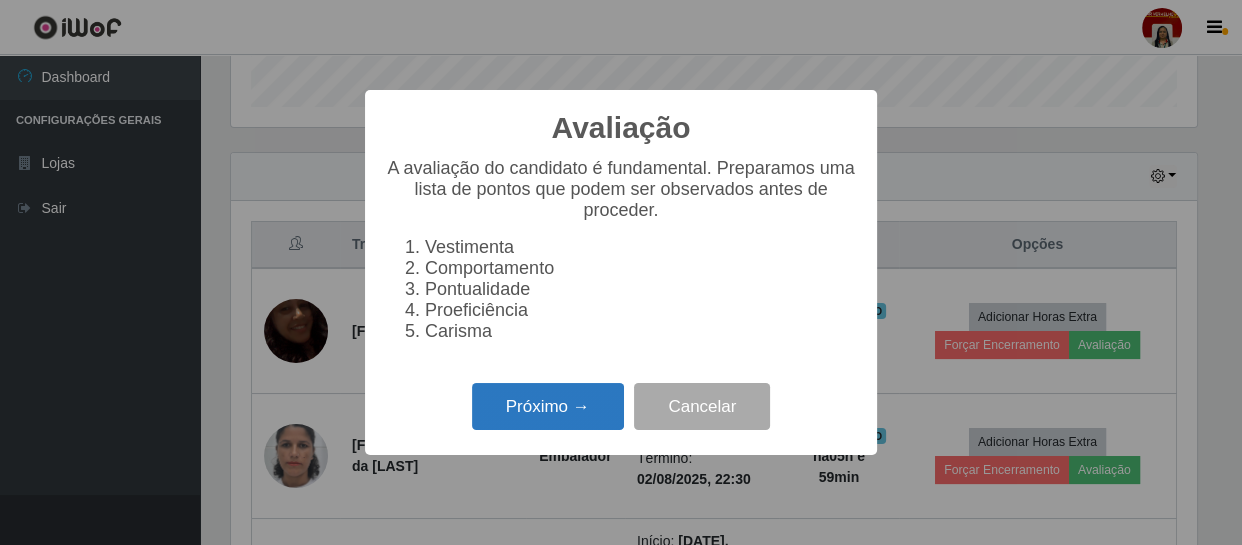 click on "Próximo →" at bounding box center [548, 406] 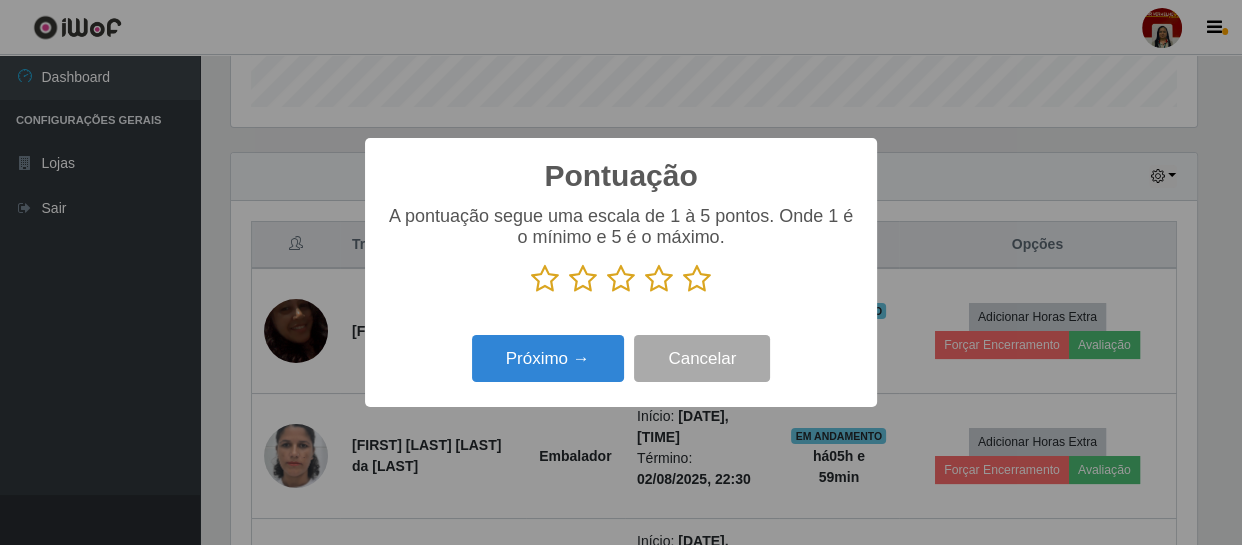 click at bounding box center (697, 279) 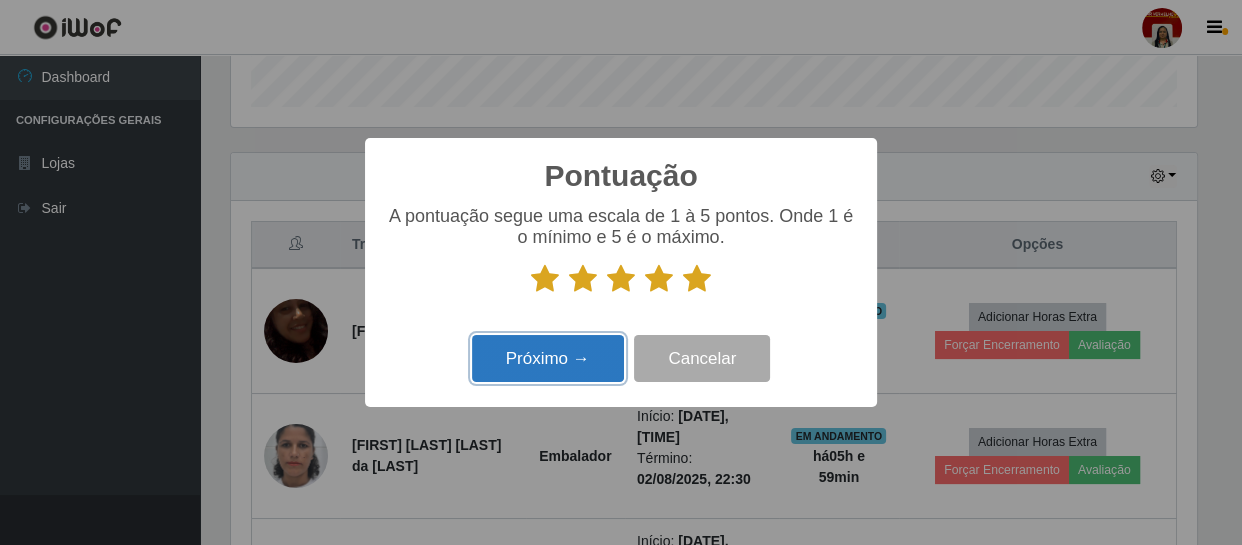 click on "Próximo →" at bounding box center [548, 358] 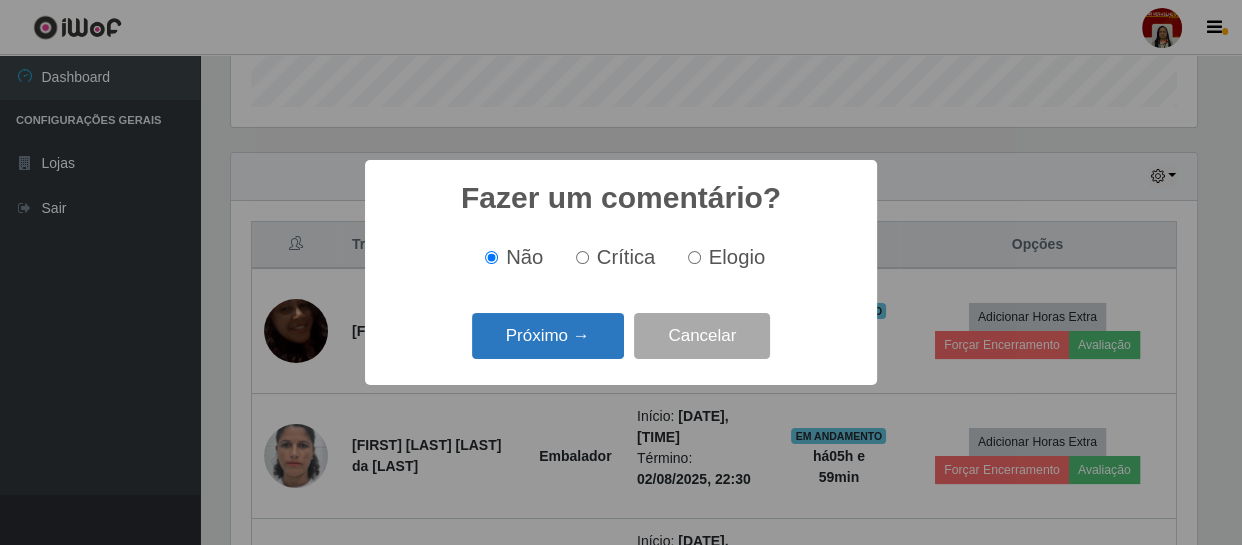 click on "Próximo →" at bounding box center (548, 336) 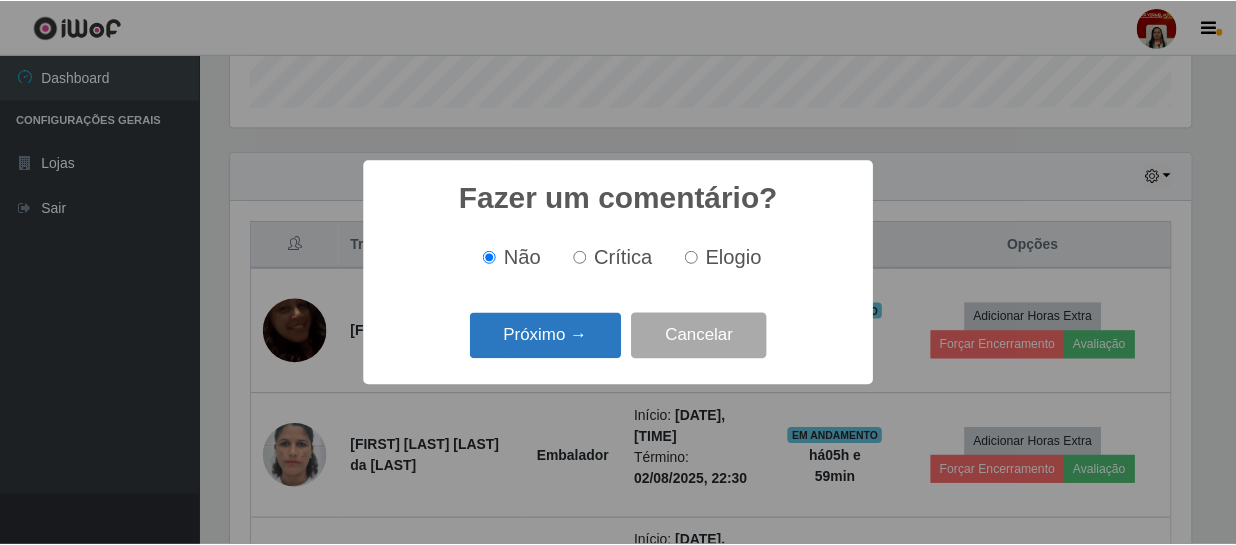 scroll, scrollTop: 999585, scrollLeft: 999033, axis: both 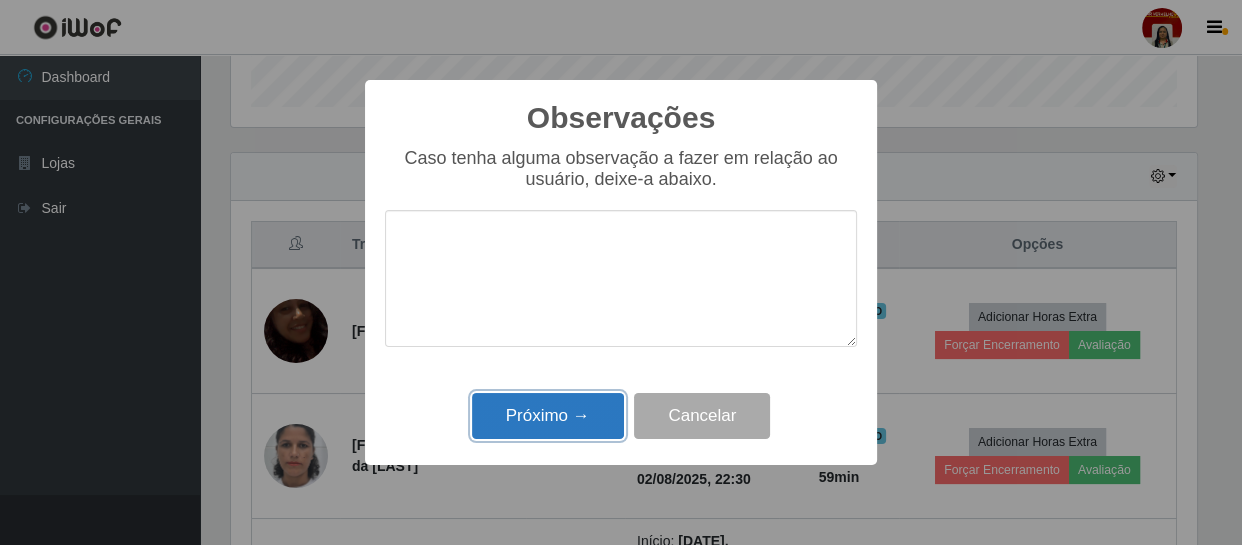 click on "Próximo →" at bounding box center (548, 416) 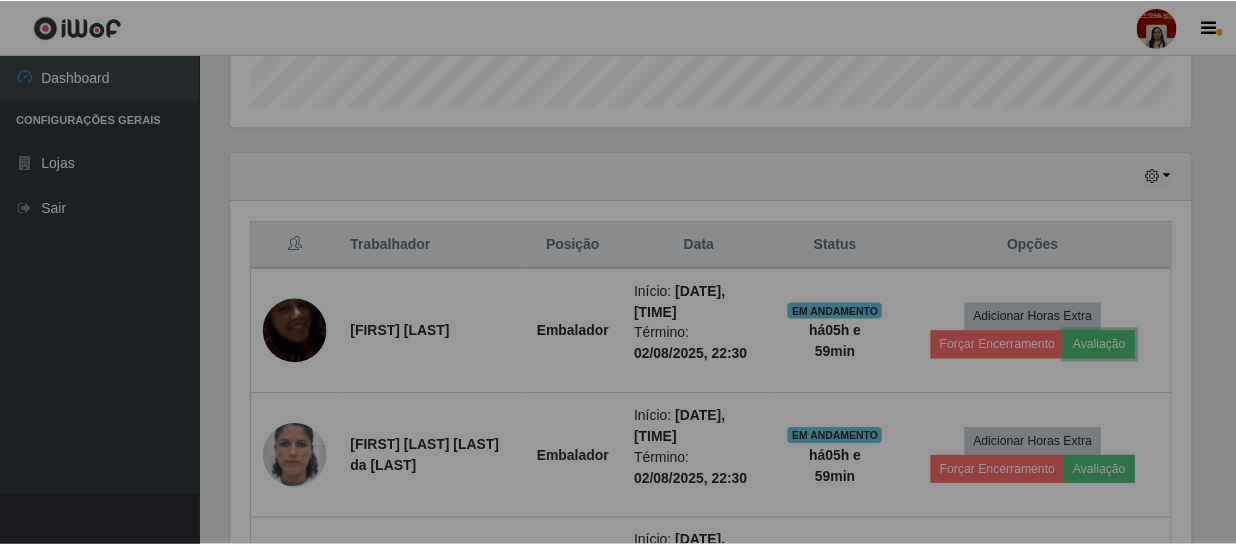 scroll, scrollTop: 999585, scrollLeft: 999025, axis: both 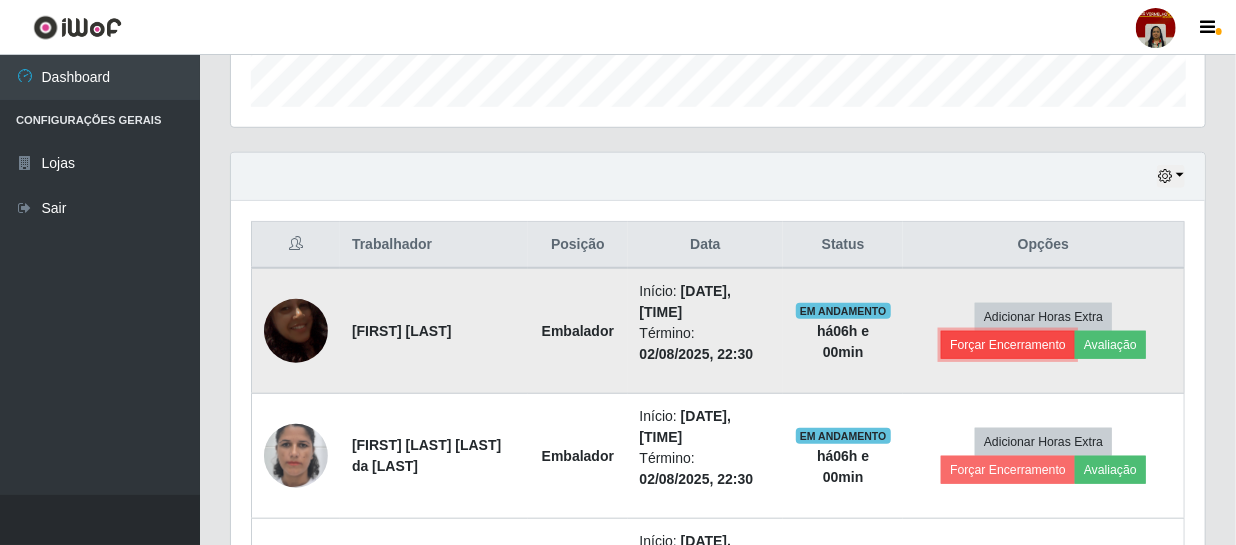 click on "Forçar Encerramento" at bounding box center [1008, 345] 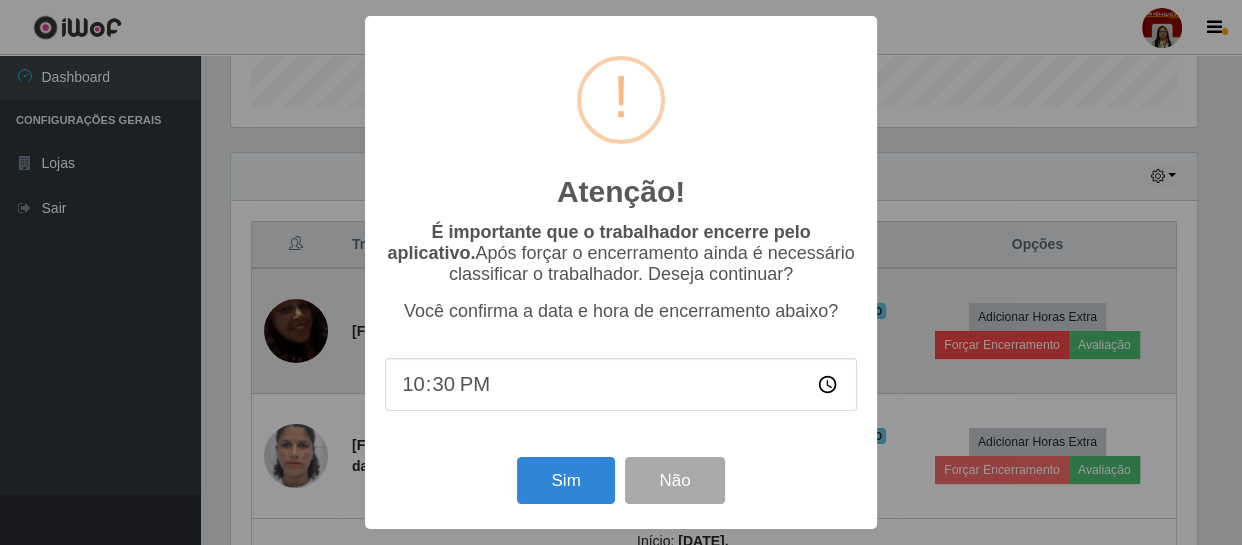 scroll, scrollTop: 999585, scrollLeft: 999033, axis: both 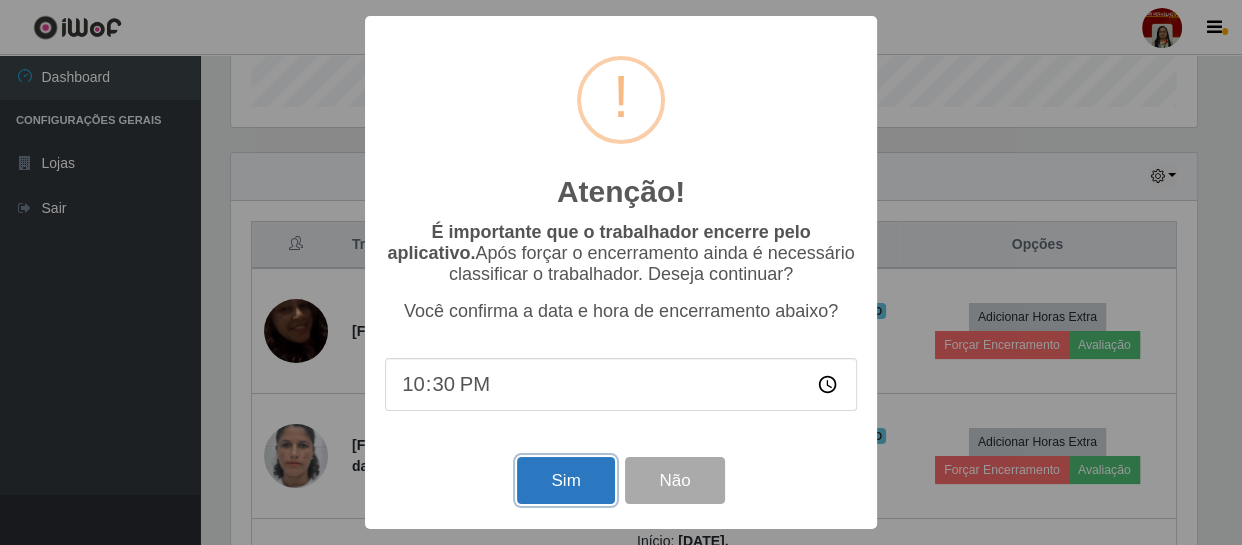 click on "Sim" at bounding box center [565, 480] 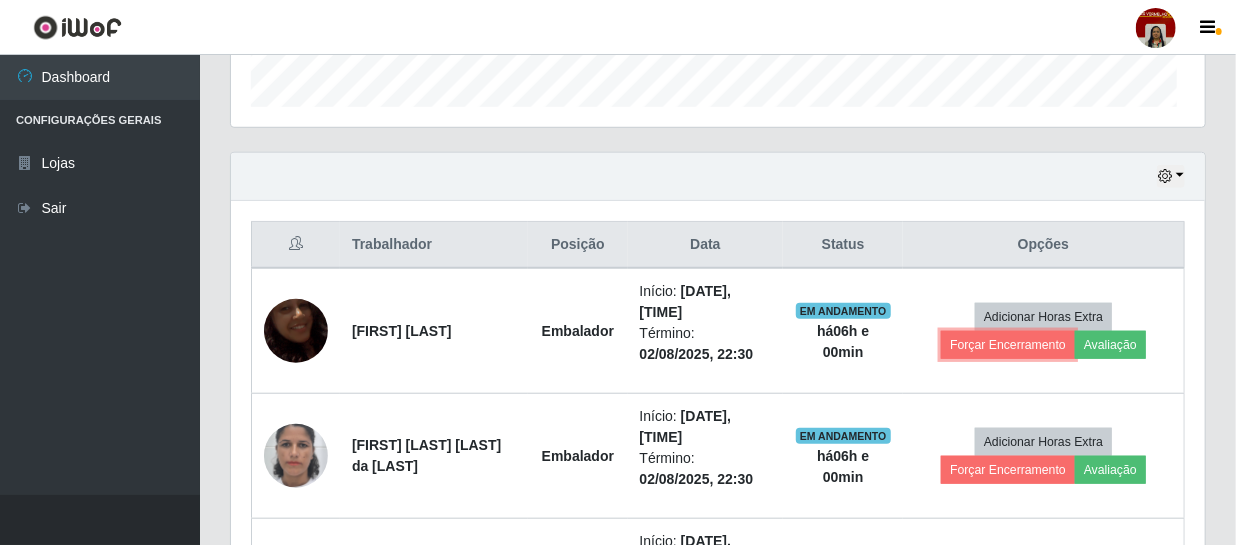 scroll, scrollTop: 999585, scrollLeft: 999025, axis: both 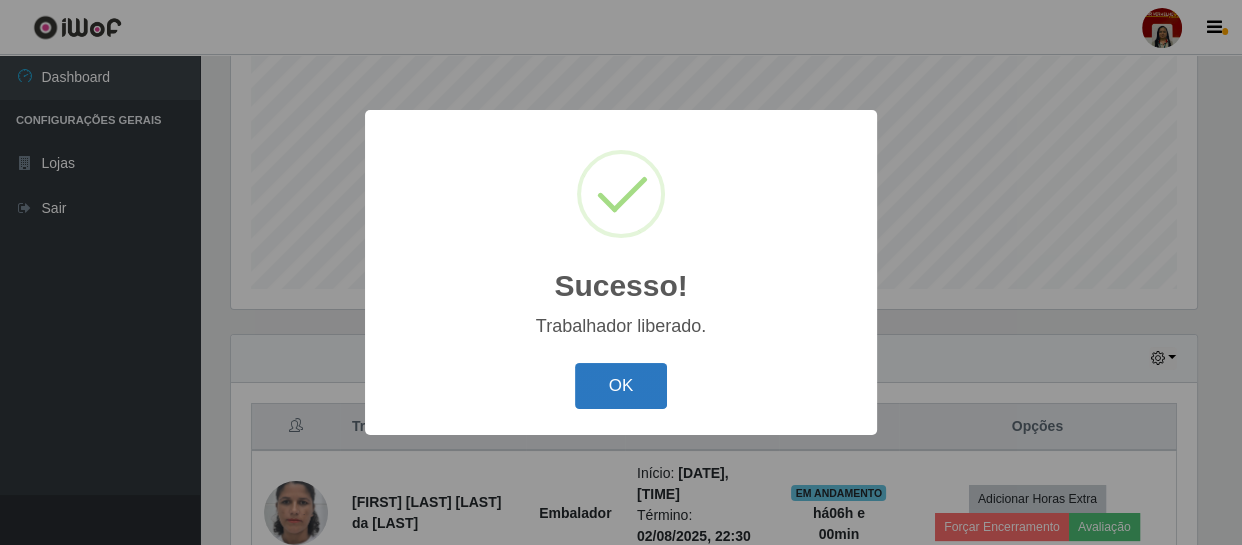 click on "OK" at bounding box center [621, 386] 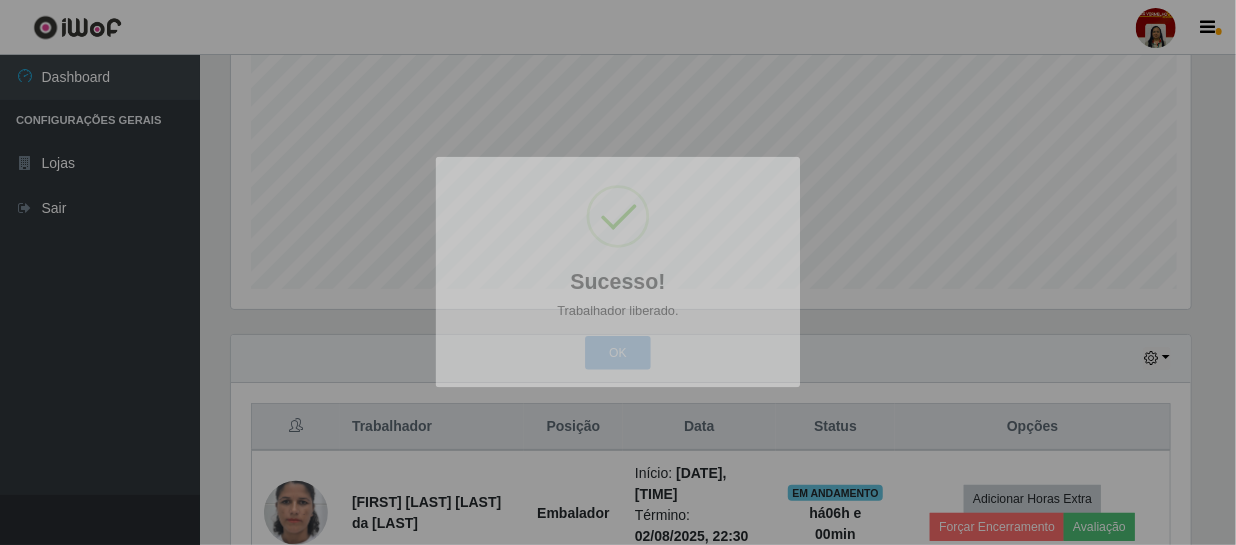 scroll, scrollTop: 999585, scrollLeft: 999025, axis: both 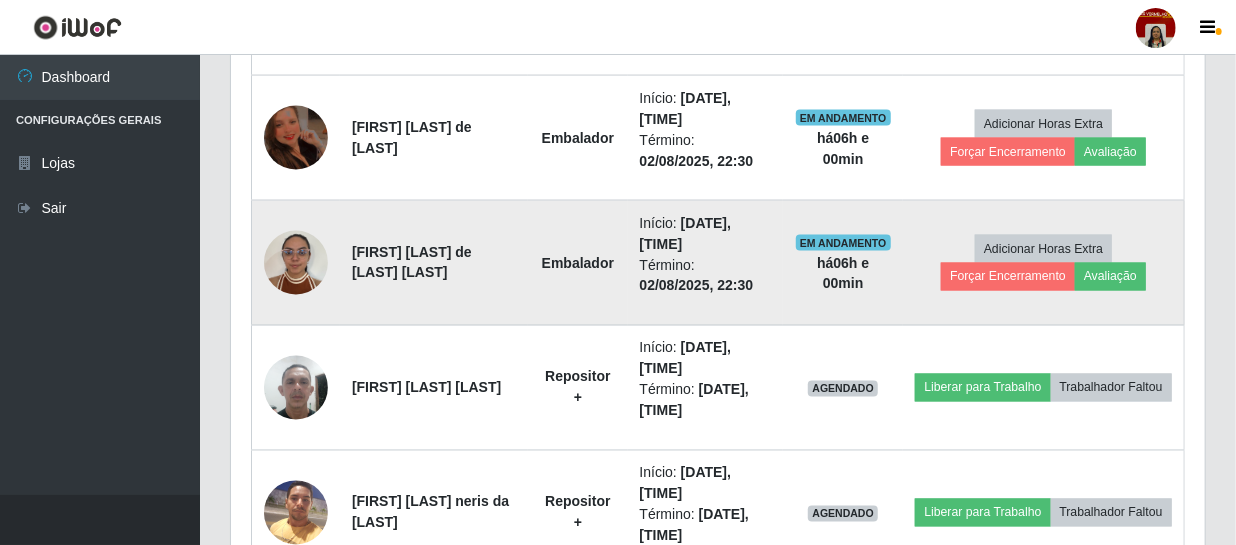 click at bounding box center [296, 262] 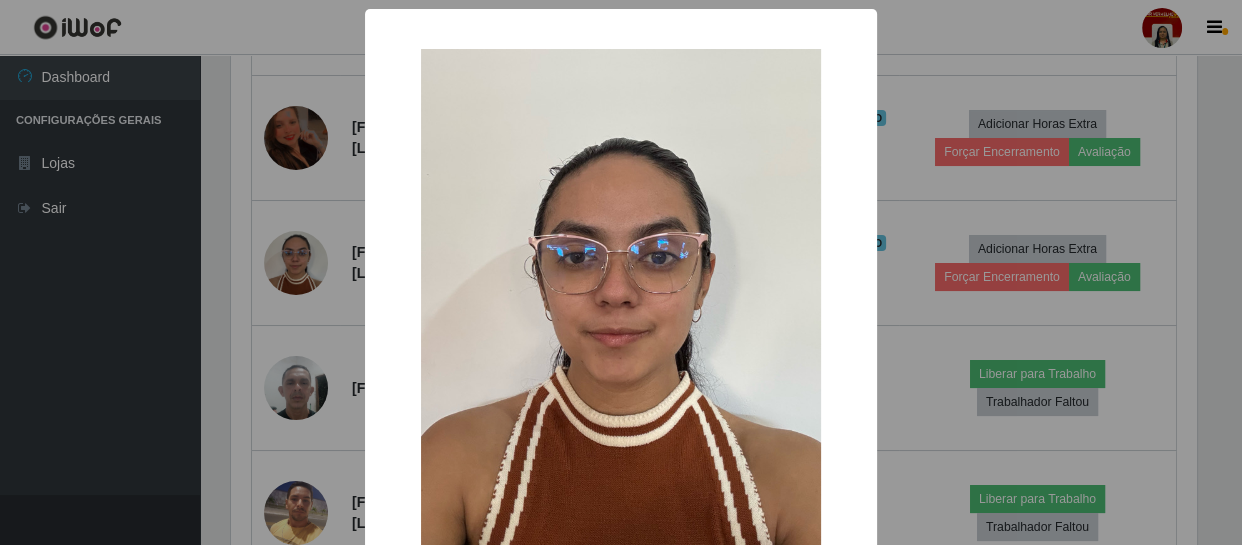 click at bounding box center [621, 315] 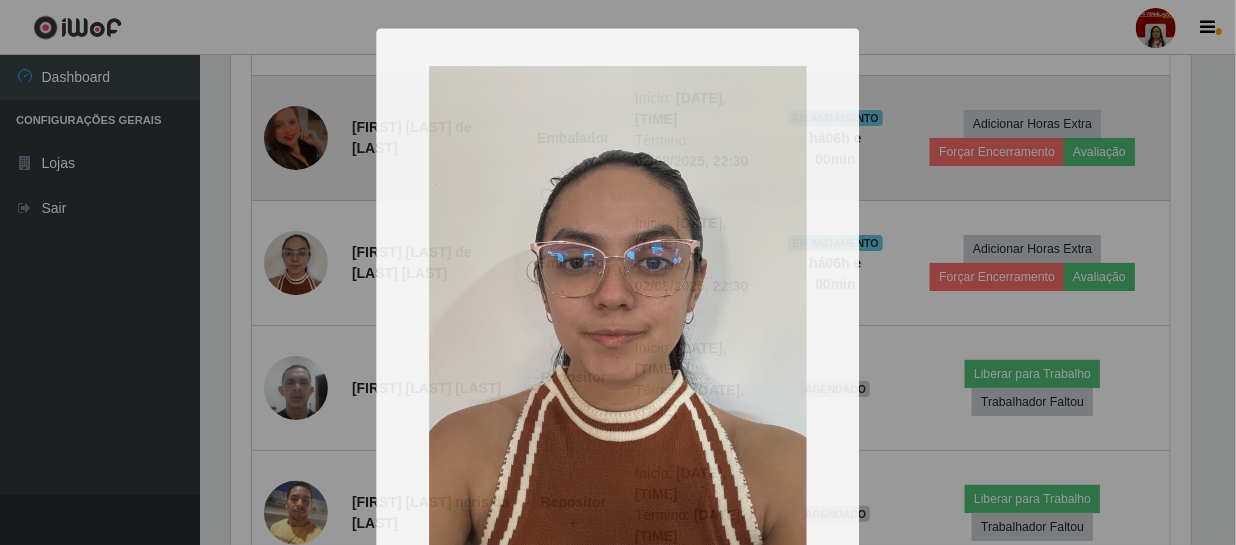 scroll, scrollTop: 999585, scrollLeft: 999025, axis: both 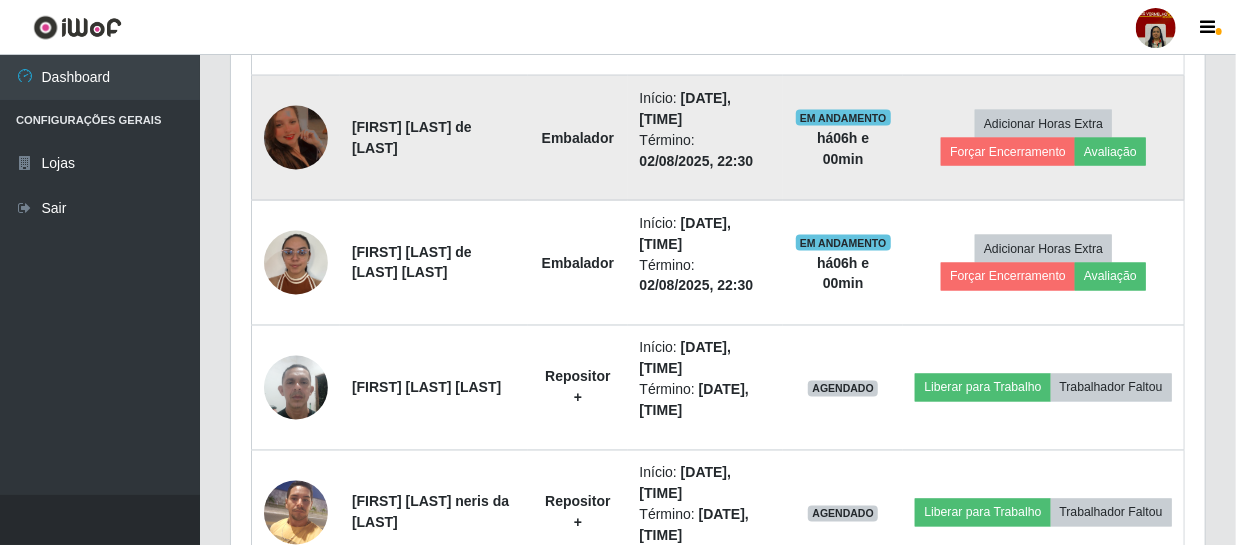 click at bounding box center (296, 137) 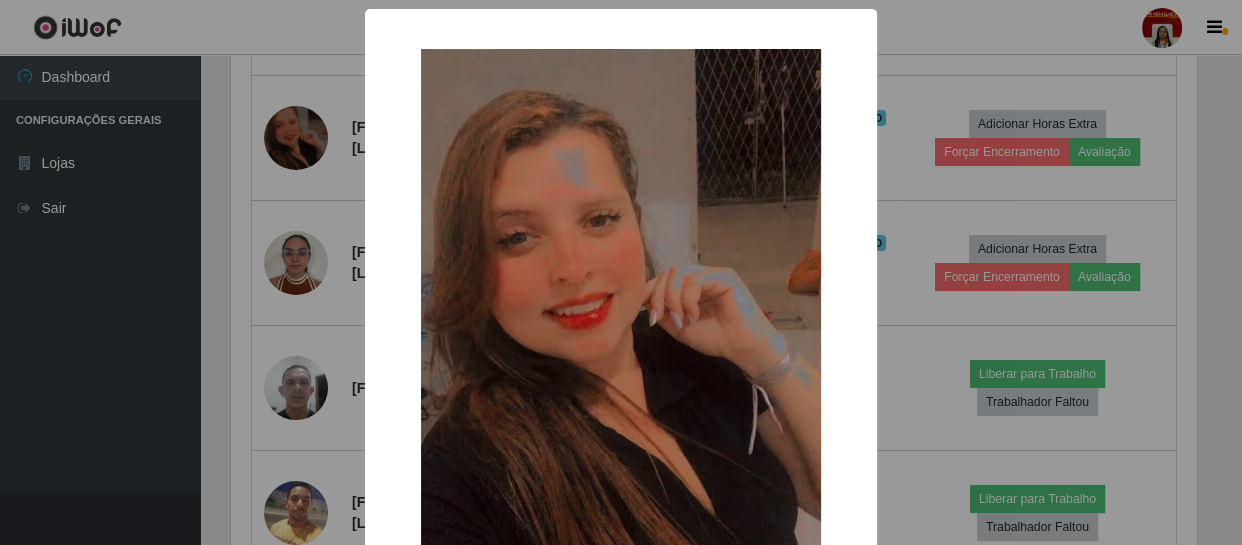 click on "× OK Cancel" at bounding box center [621, 272] 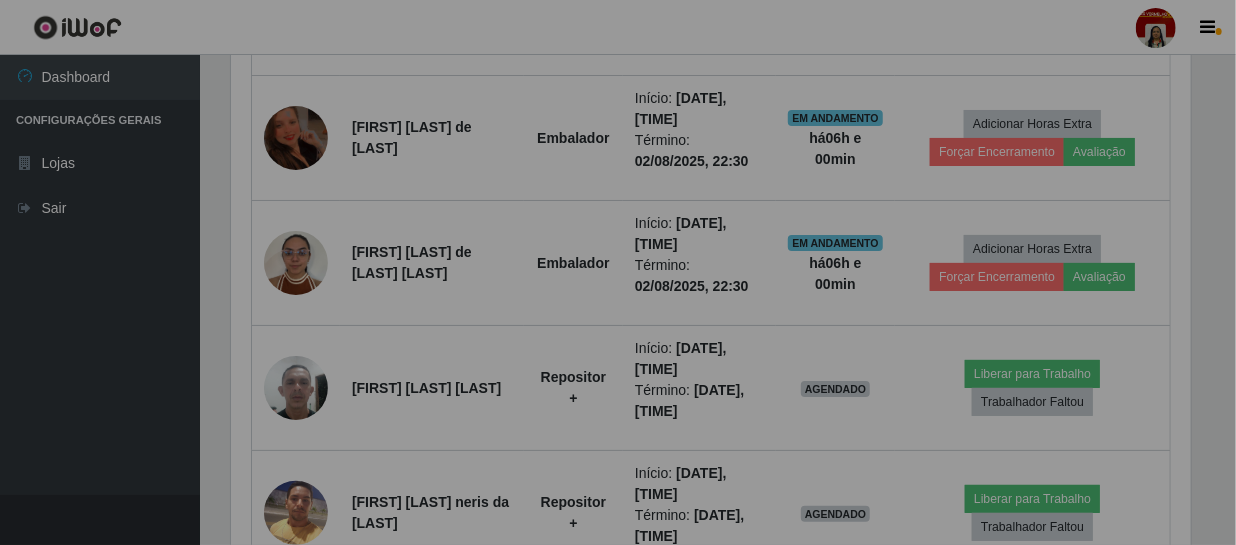 scroll, scrollTop: 999585, scrollLeft: 999025, axis: both 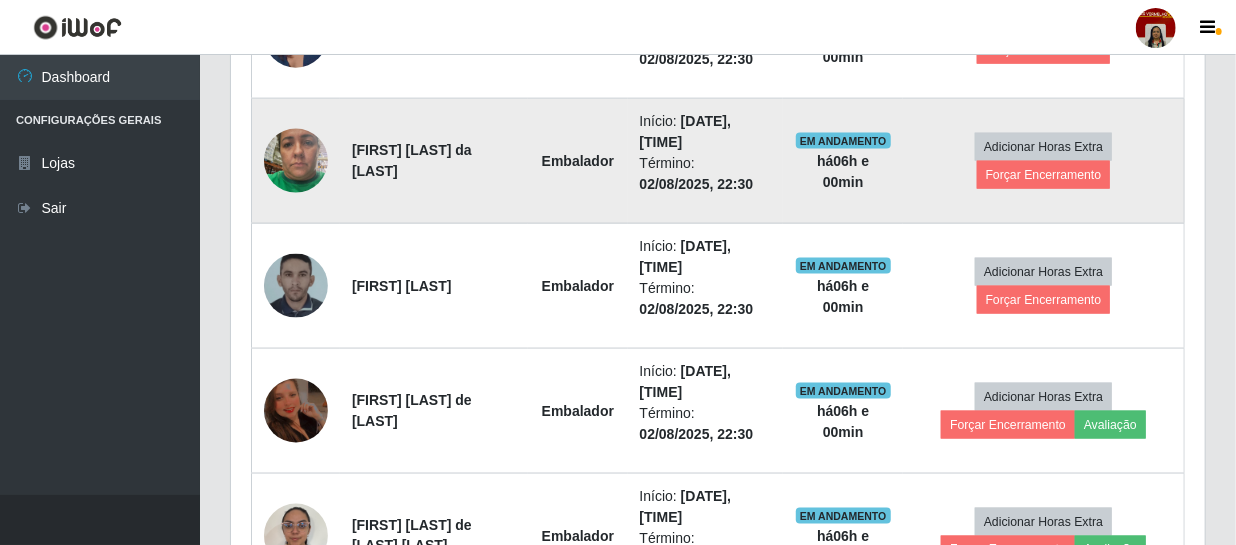 click at bounding box center (296, 160) 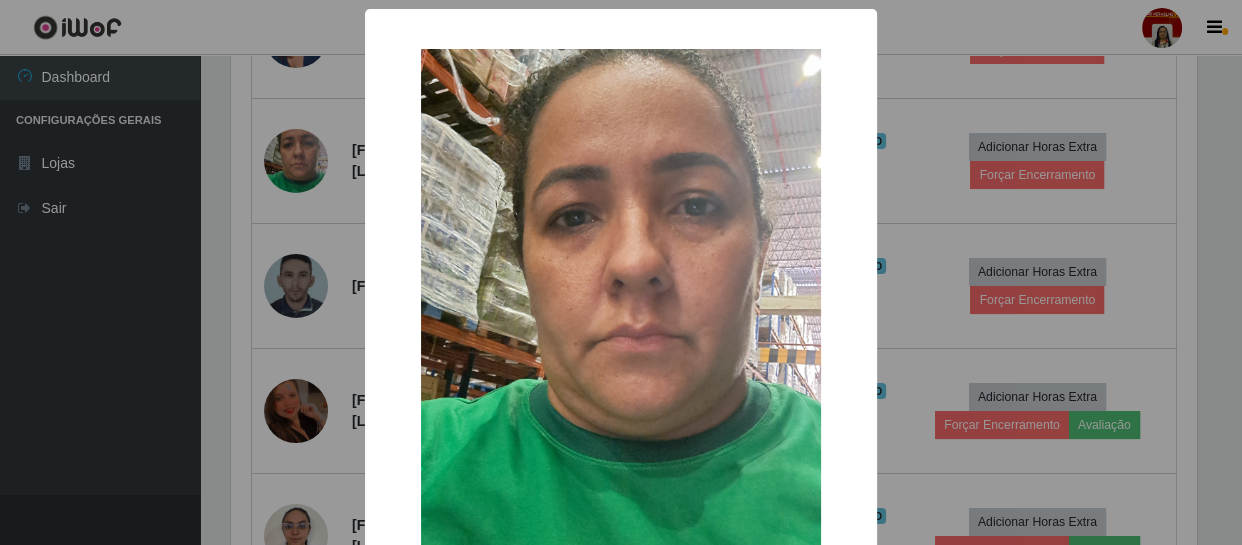click on "× OK Cancel" at bounding box center [621, 272] 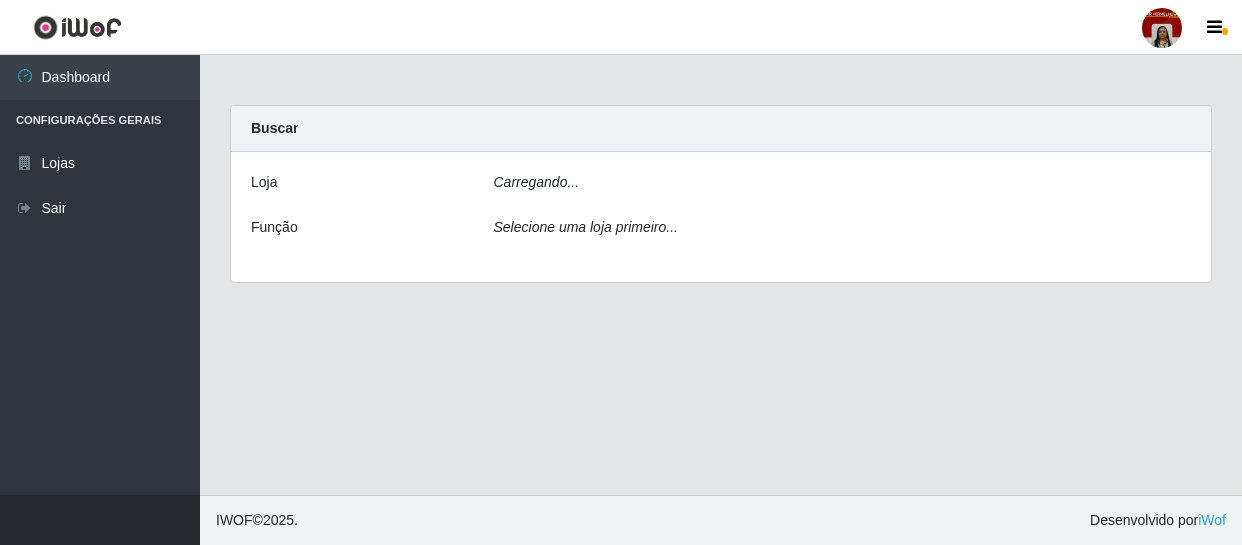scroll, scrollTop: 0, scrollLeft: 0, axis: both 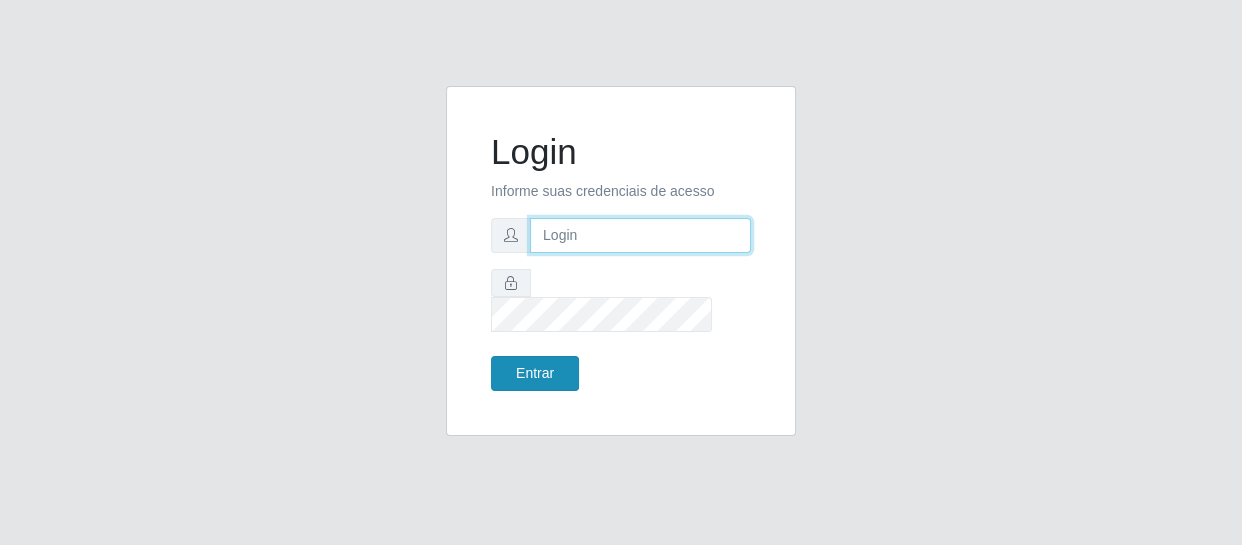 type on "[EMAIL]" 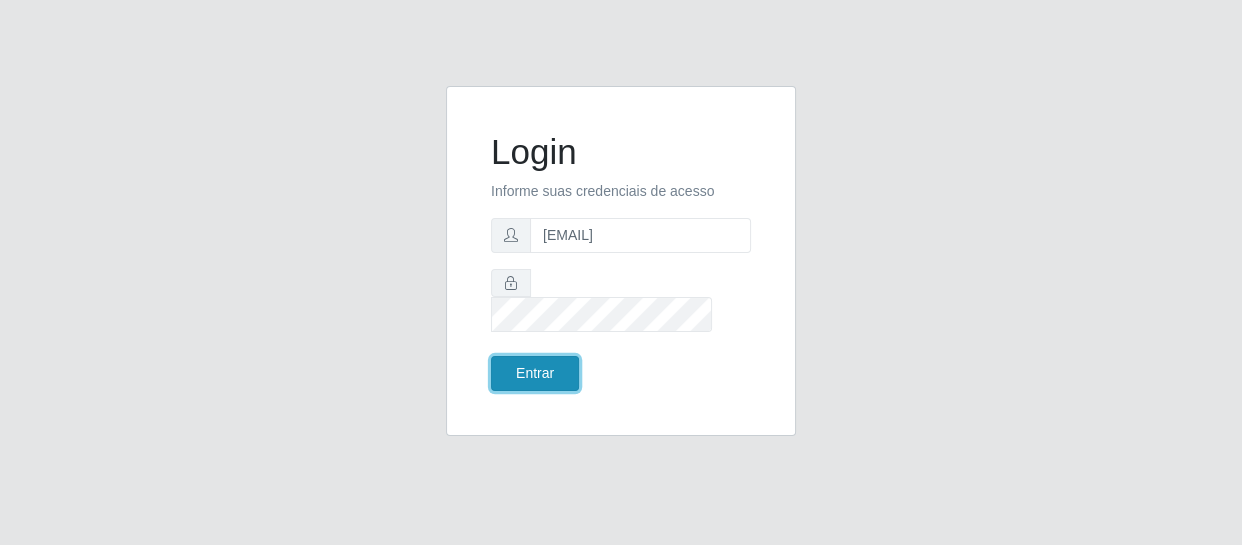 click on "Entrar" at bounding box center (535, 373) 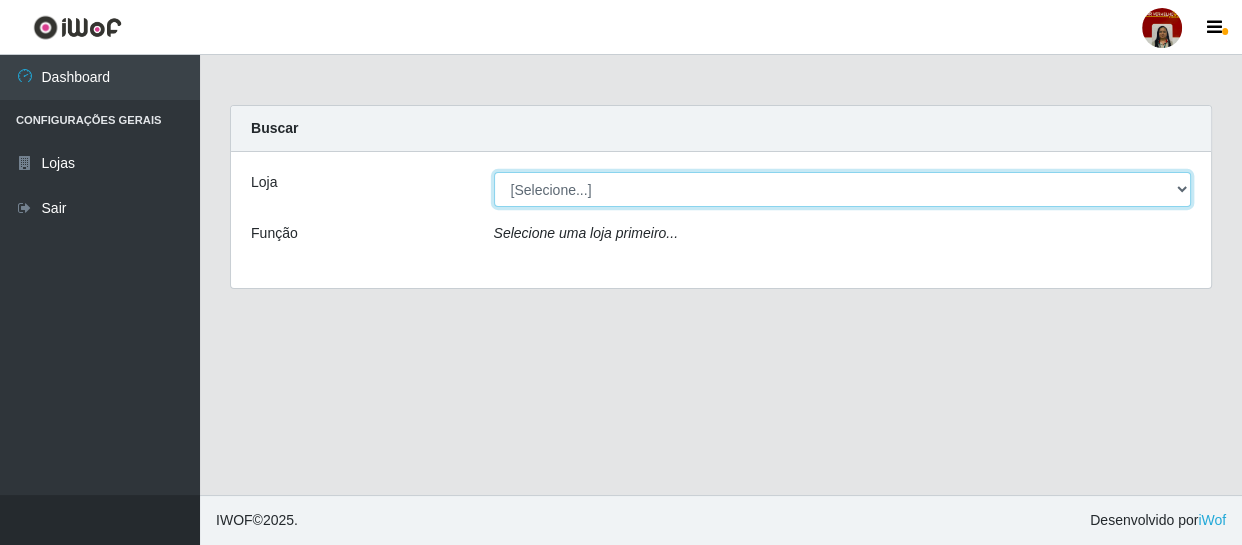 click on "[Selecione...] Mar Vermelho - Loja 04" at bounding box center (843, 189) 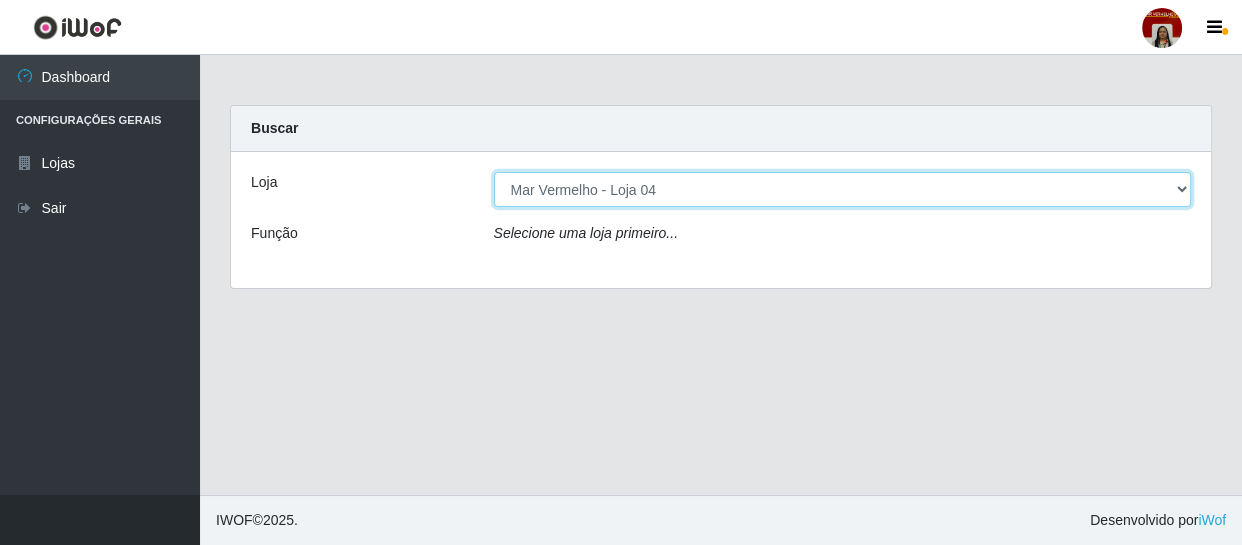 click on "[Selecione...] Mar Vermelho - Loja 04" at bounding box center [843, 189] 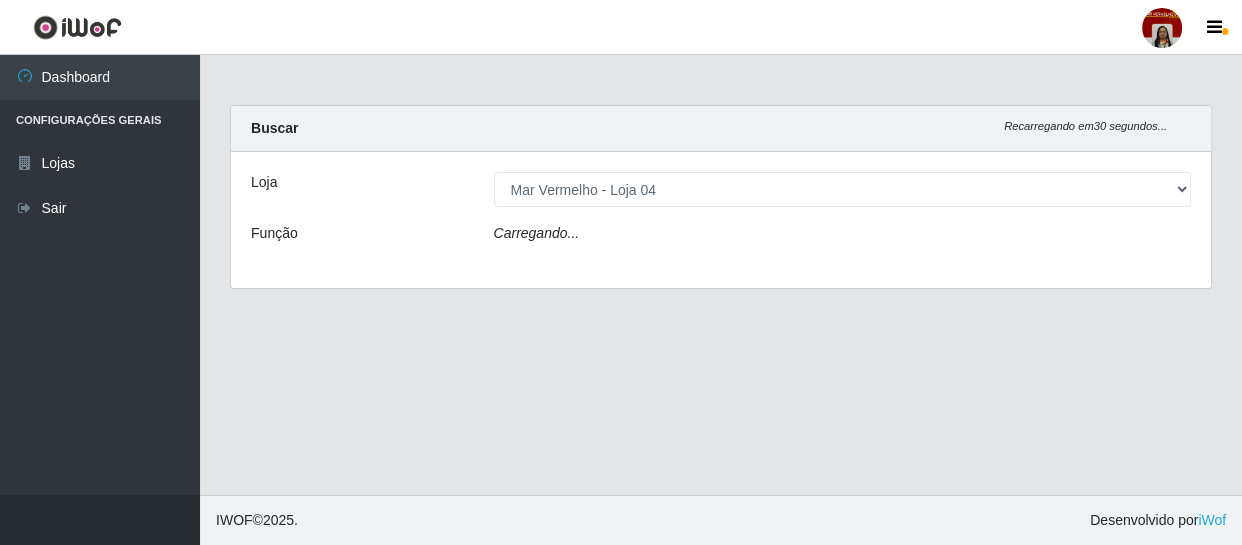 click on "Carregando..." at bounding box center [843, 237] 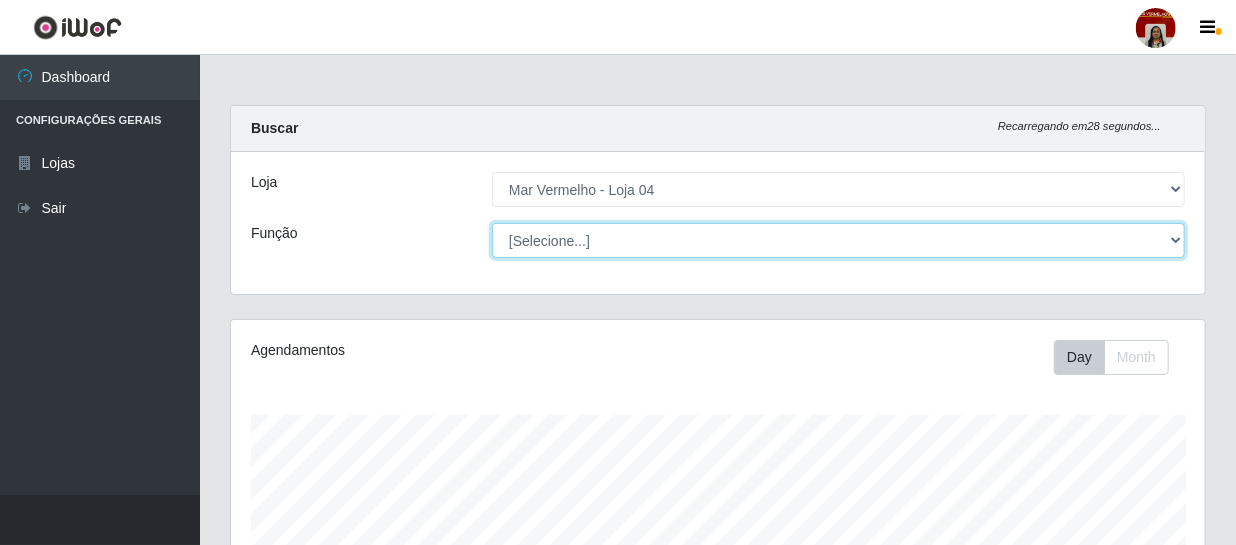 click on "[Selecione...] ASG ASG + ASG ++ Auxiliar de Depósito  Auxiliar de Depósito + Auxiliar de Depósito ++ Auxiliar de Estacionamento Auxiliar de Estacionamento + Auxiliar de Estacionamento ++ Balconista de Frios Balconista de Frios + Balconista de Padaria  Balconista de Padaria + Embalador Embalador + Embalador ++ Operador de Caixa Operador de Caixa + Operador de Caixa ++ Repositor  Repositor + Repositor ++ Repositor de Frios Repositor de Frios + Repositor de Frios ++ Repositor de Hortifruti Repositor de Hortifruti + Repositor de Hortifruti ++" at bounding box center [838, 240] 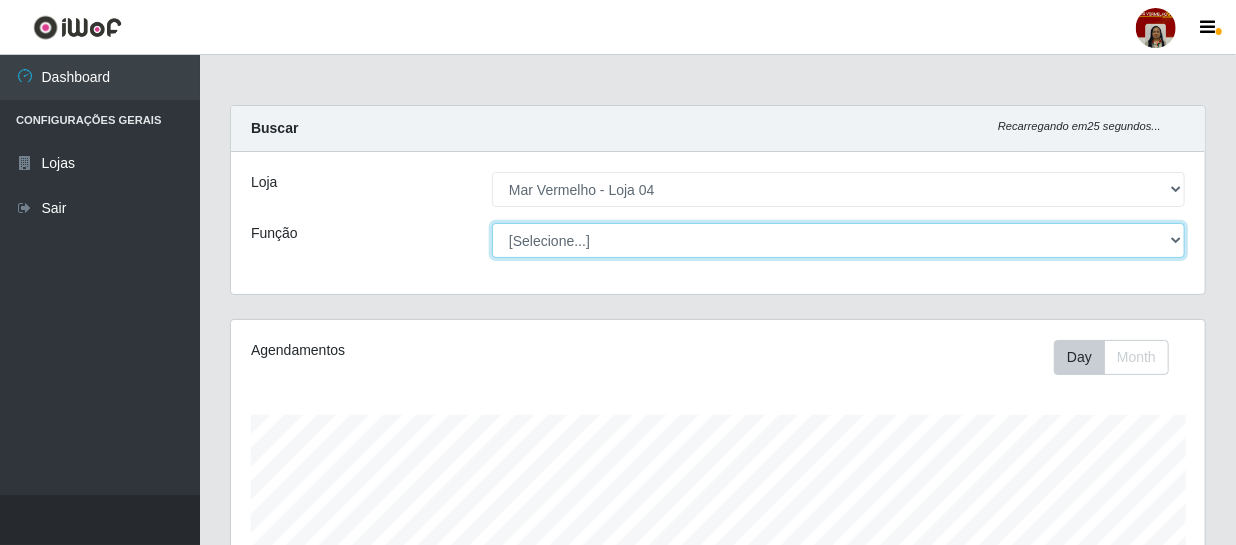 select on "22" 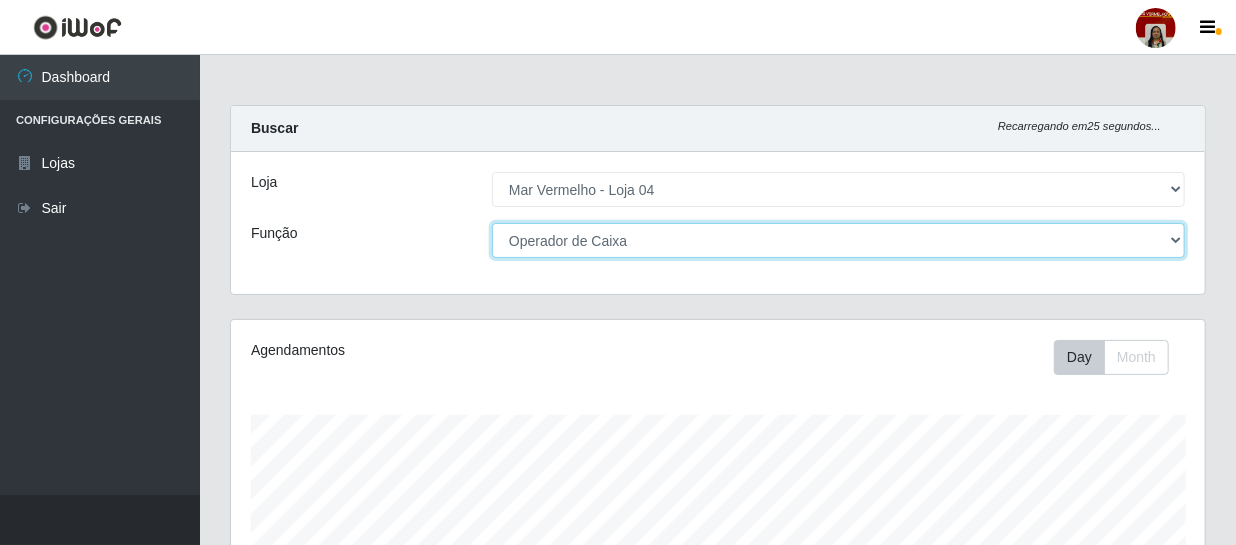 click on "[Selecione...] ASG ASG + ASG ++ Auxiliar de Depósito  Auxiliar de Depósito + Auxiliar de Depósito ++ Auxiliar de Estacionamento Auxiliar de Estacionamento + Auxiliar de Estacionamento ++ Balconista de Frios Balconista de Frios + Balconista de Padaria  Balconista de Padaria + Embalador Embalador + Embalador ++ Operador de Caixa Operador de Caixa + Operador de Caixa ++ Repositor  Repositor + Repositor ++ Repositor de Frios Repositor de Frios + Repositor de Frios ++ Repositor de Hortifruti Repositor de Hortifruti + Repositor de Hortifruti ++" at bounding box center (838, 240) 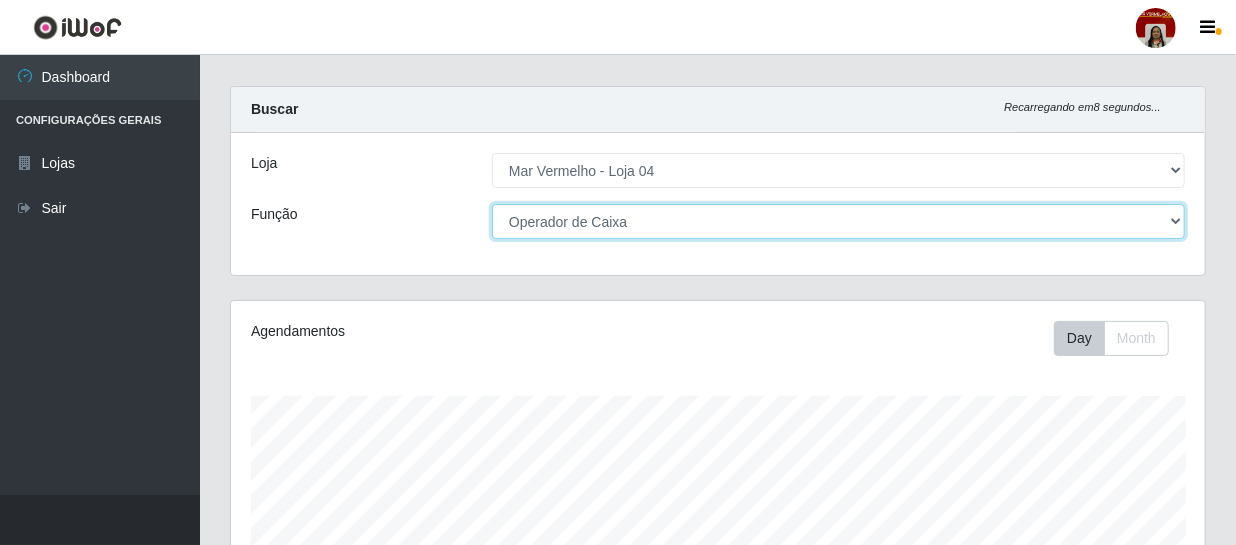 scroll, scrollTop: 0, scrollLeft: 0, axis: both 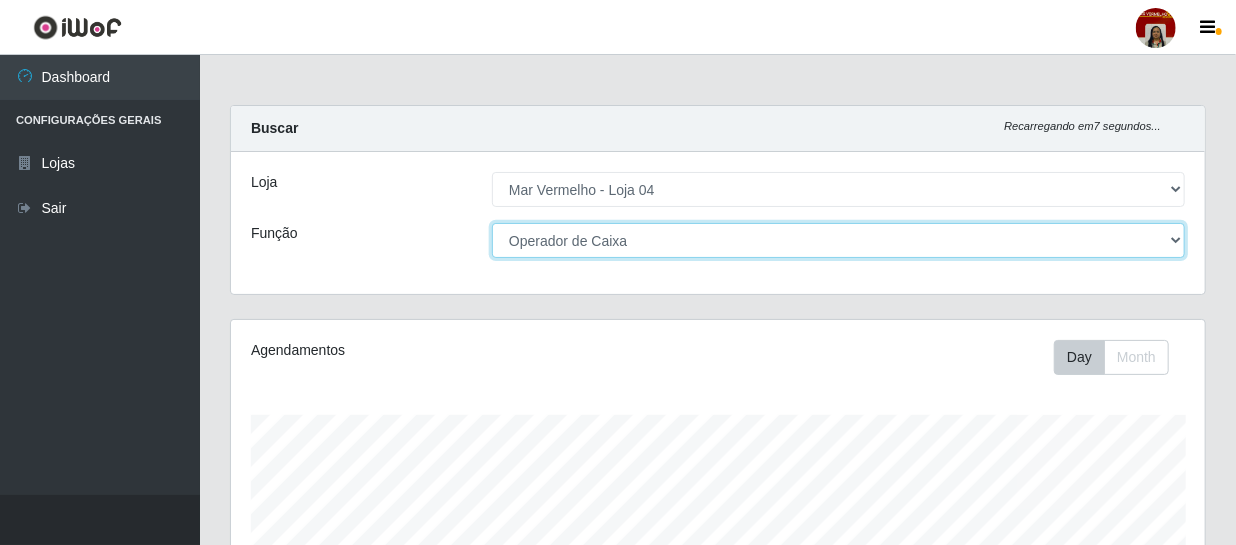 click on "[Selecione...] ASG ASG + ASG ++ Auxiliar de Depósito  Auxiliar de Depósito + Auxiliar de Depósito ++ Auxiliar de Estacionamento Auxiliar de Estacionamento + Auxiliar de Estacionamento ++ Balconista de Frios Balconista de Frios + Balconista de Padaria  Balconista de Padaria + Embalador Embalador + Embalador ++ Operador de Caixa Operador de Caixa + Operador de Caixa ++ Repositor  Repositor + Repositor ++ Repositor de Frios Repositor de Frios + Repositor de Frios ++ Repositor de Hortifruti Repositor de Hortifruti + Repositor de Hortifruti ++" at bounding box center [838, 240] 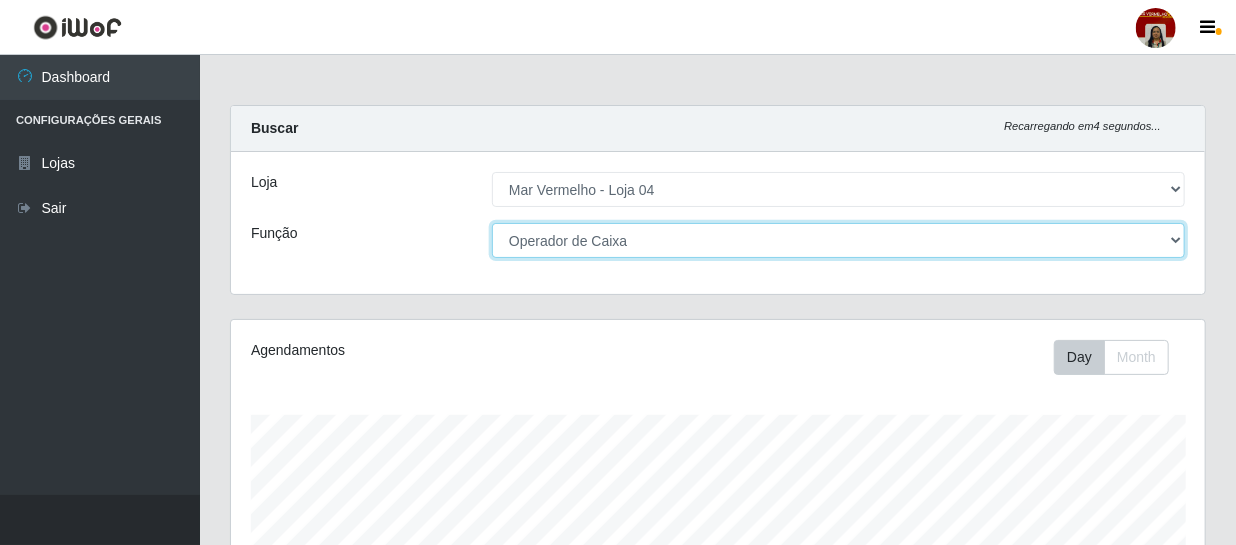 click on "[Selecione...] ASG ASG + ASG ++ Auxiliar de Depósito  Auxiliar de Depósito + Auxiliar de Depósito ++ Auxiliar de Estacionamento Auxiliar de Estacionamento + Auxiliar de Estacionamento ++ Balconista de Frios Balconista de Frios + Balconista de Padaria  Balconista de Padaria + Embalador Embalador + Embalador ++ Operador de Caixa Operador de Caixa + Operador de Caixa ++ Repositor  Repositor + Repositor ++ Repositor de Frios Repositor de Frios + Repositor de Frios ++ Repositor de Hortifruti Repositor de Hortifruti + Repositor de Hortifruti ++" at bounding box center [838, 240] 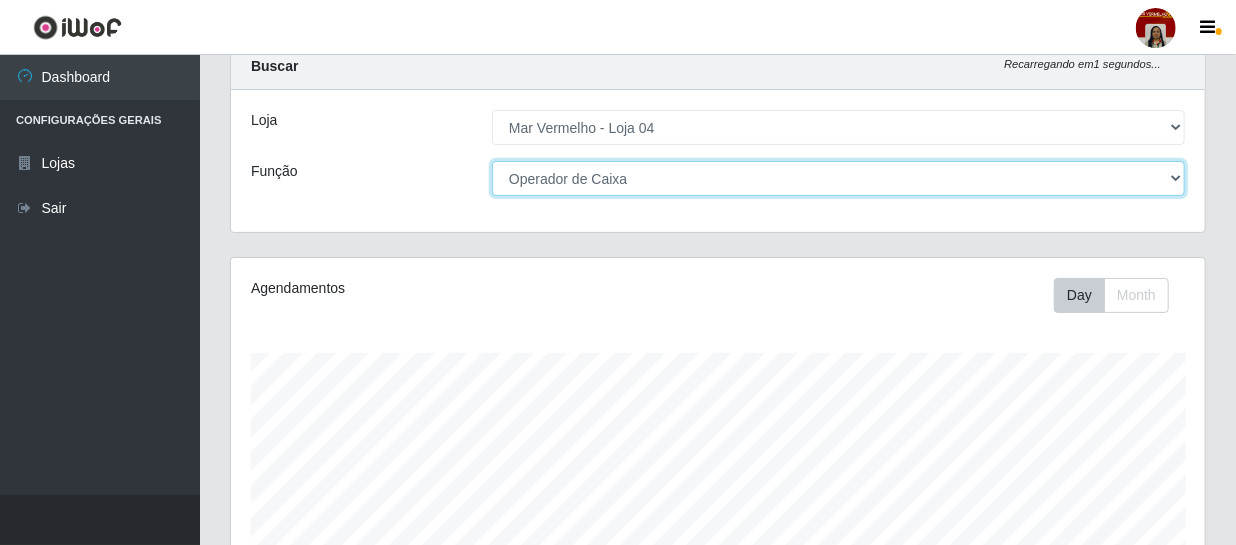scroll, scrollTop: 0, scrollLeft: 0, axis: both 